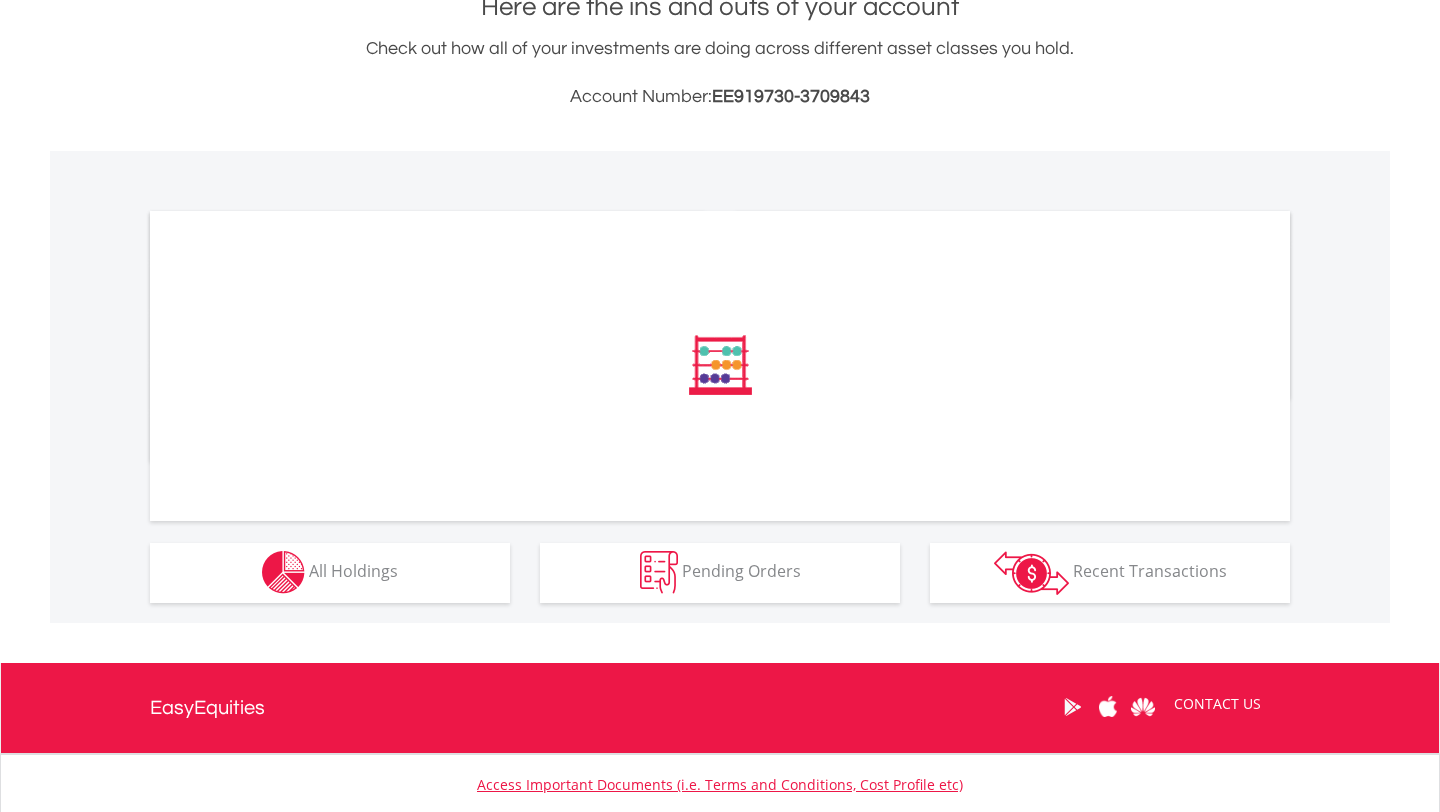 scroll, scrollTop: 607, scrollLeft: 0, axis: vertical 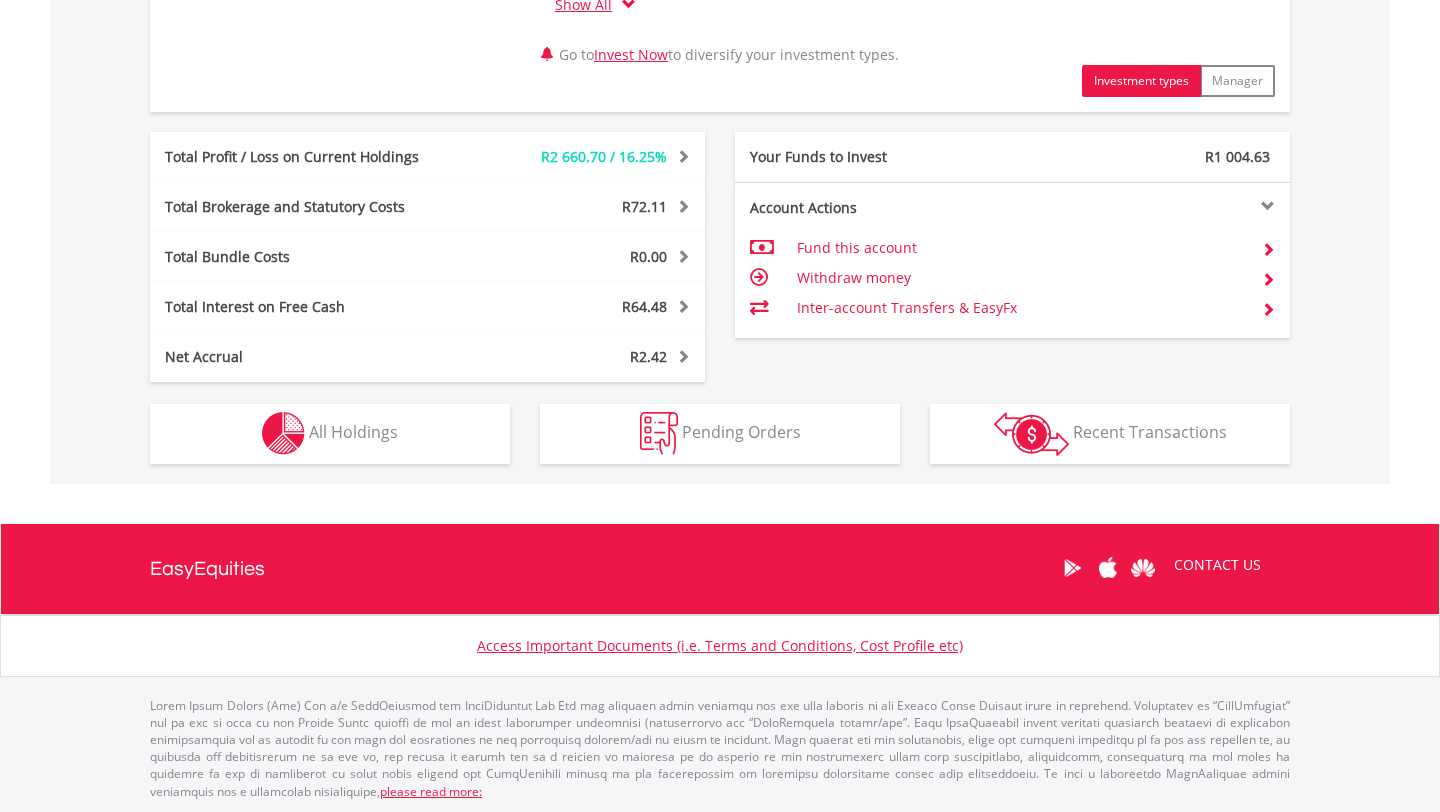 click on "Inter-account Transfers & EasyFx" at bounding box center (1021, 308) 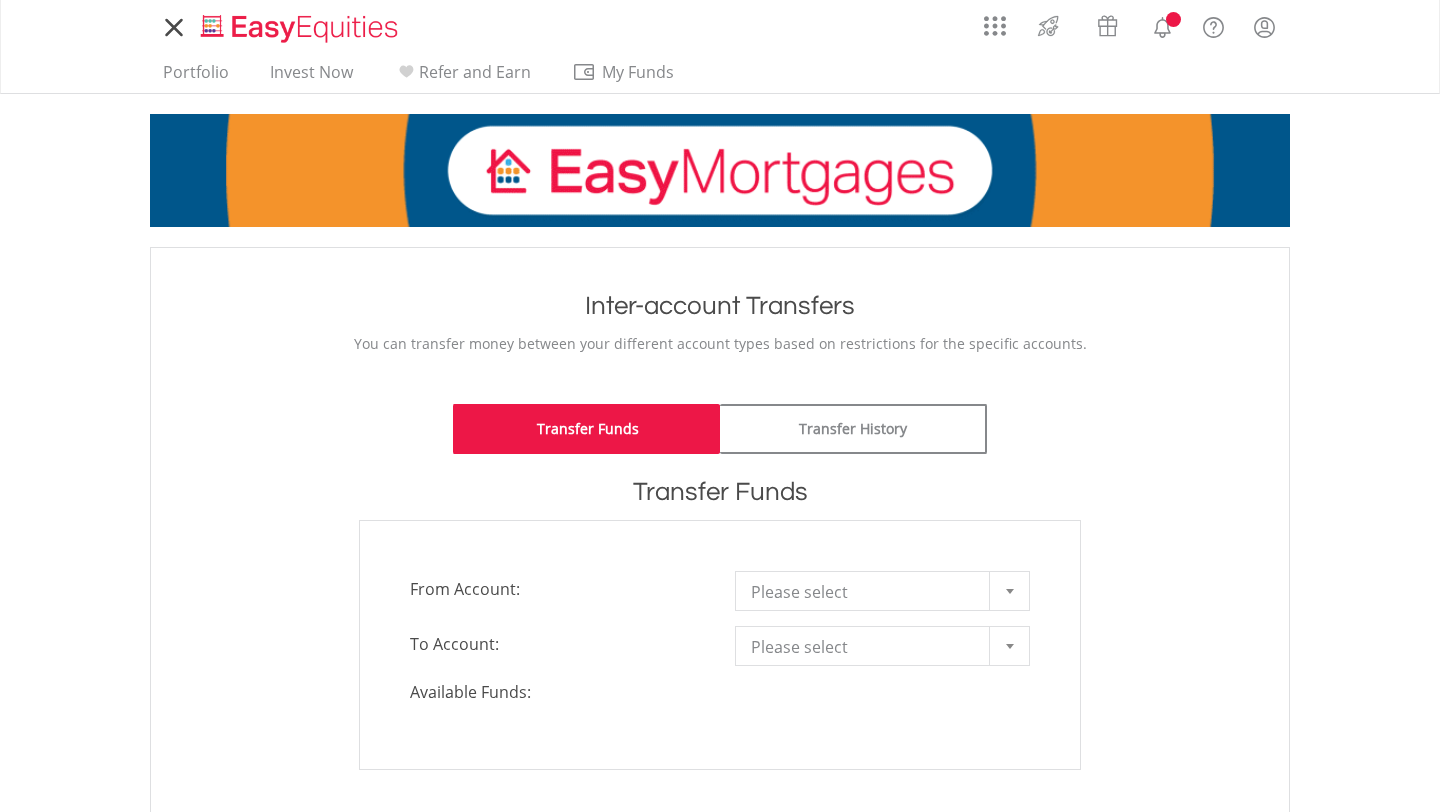 scroll, scrollTop: 0, scrollLeft: 0, axis: both 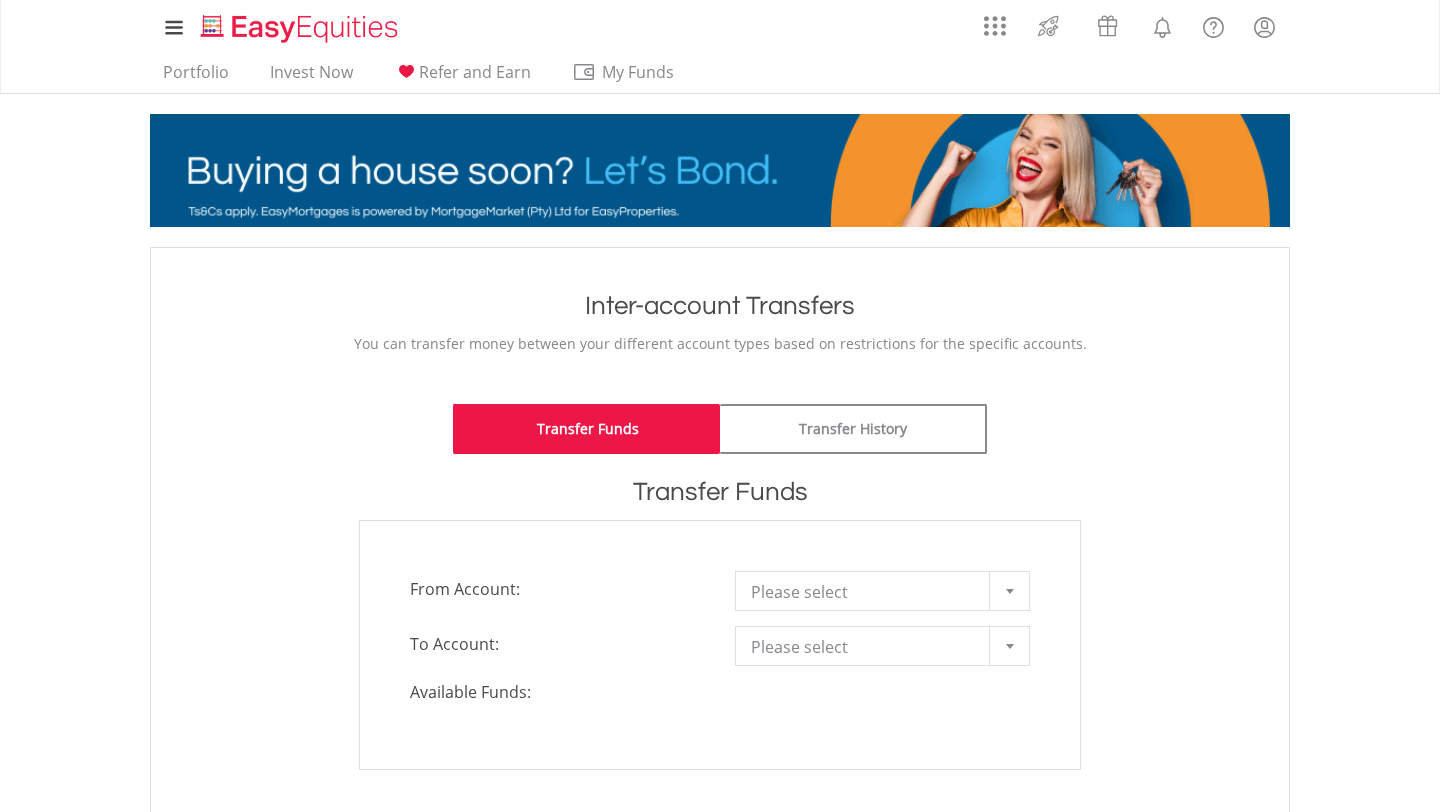 click on "Please select" at bounding box center [867, 592] 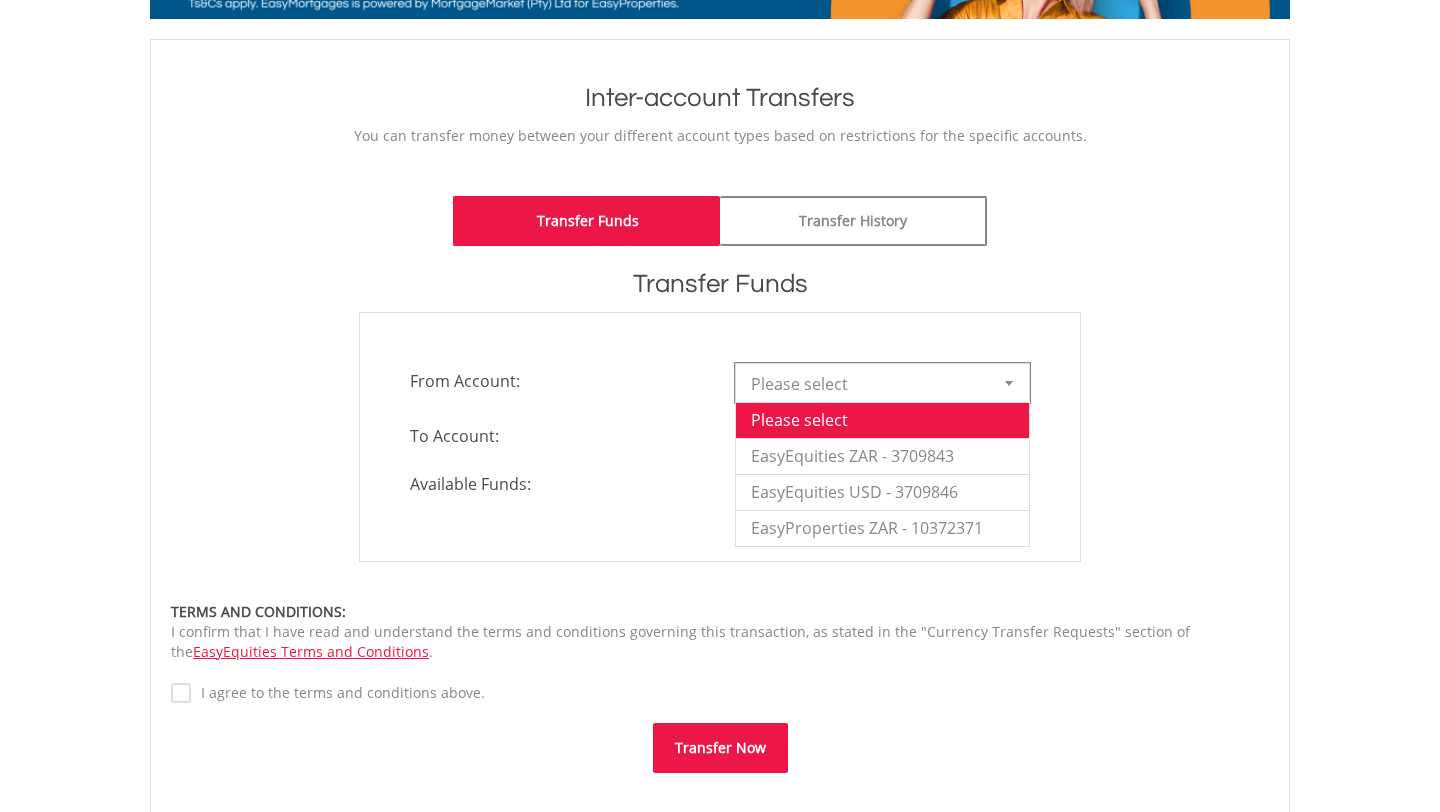 scroll, scrollTop: 224, scrollLeft: 0, axis: vertical 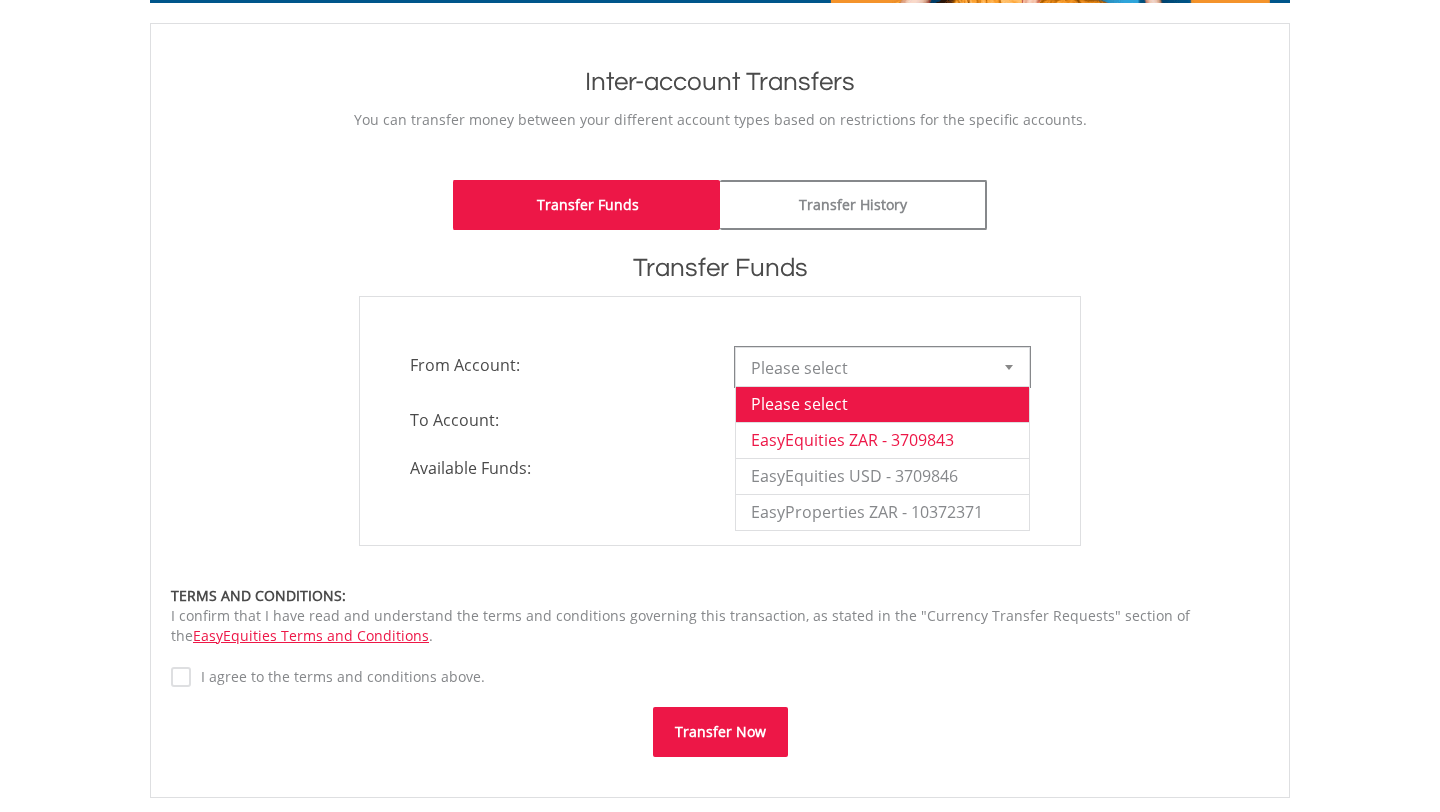 click on "EasyEquities ZAR - 3709843" at bounding box center (882, 440) 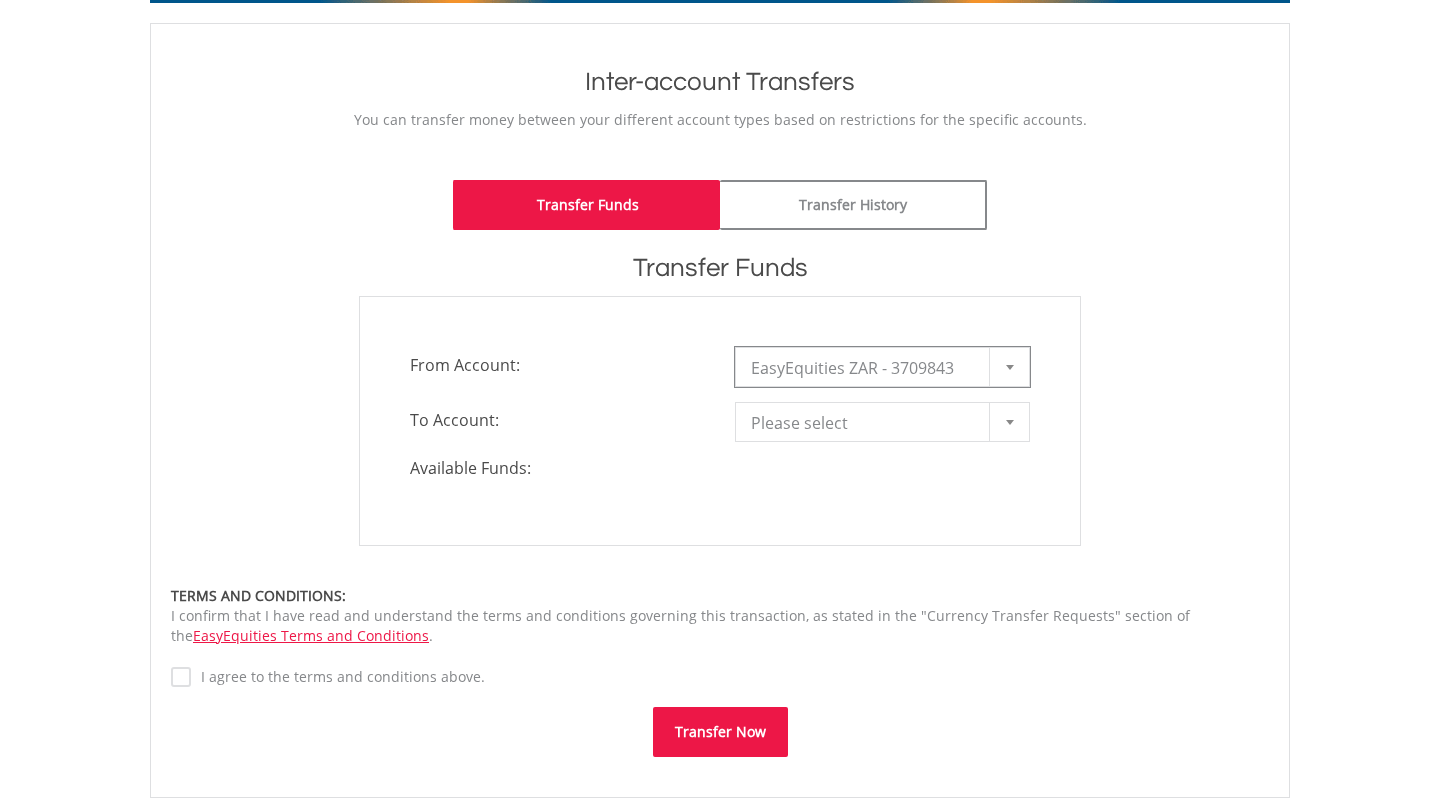click on "Please select" at bounding box center (867, 423) 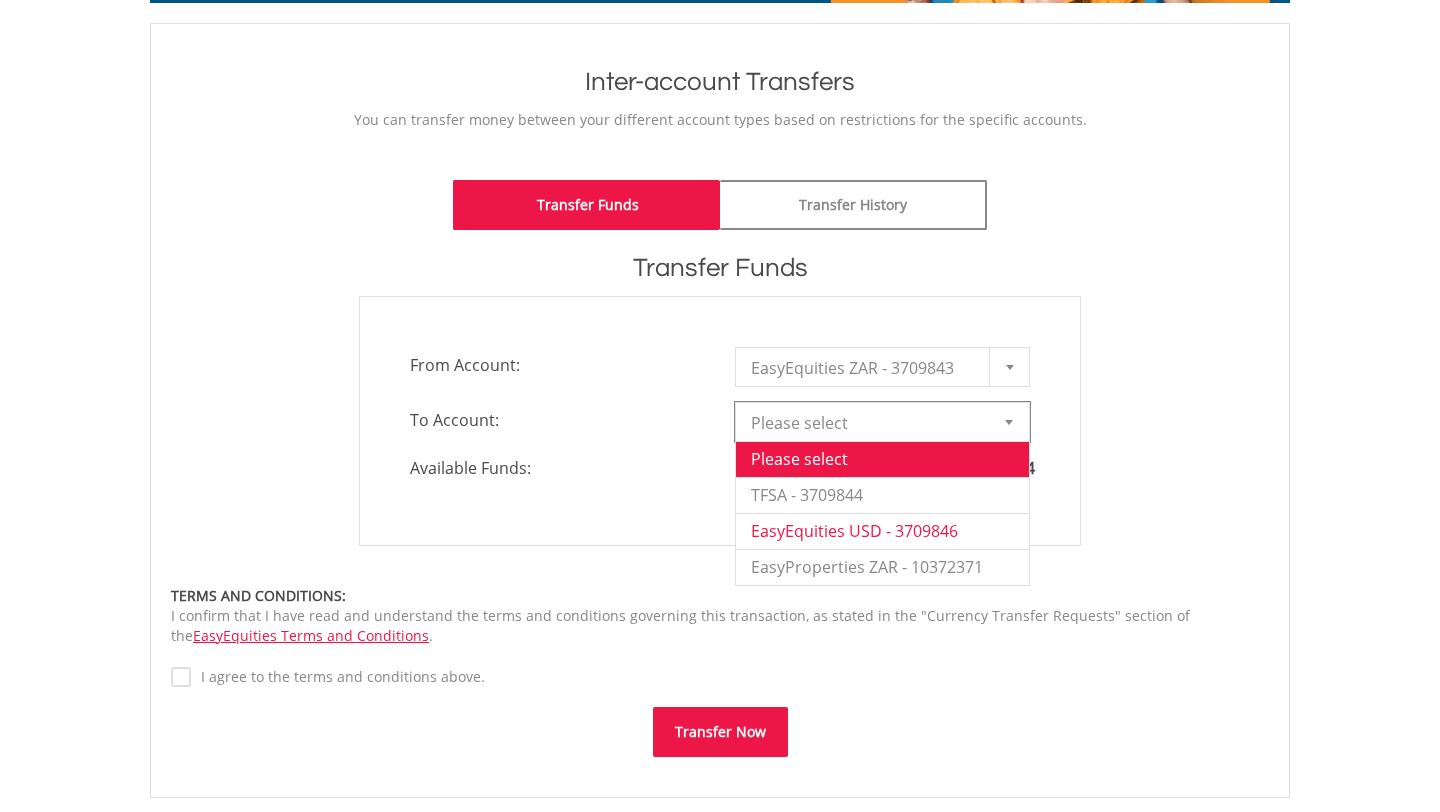 click on "EasyEquities USD - 3709846" at bounding box center [882, 531] 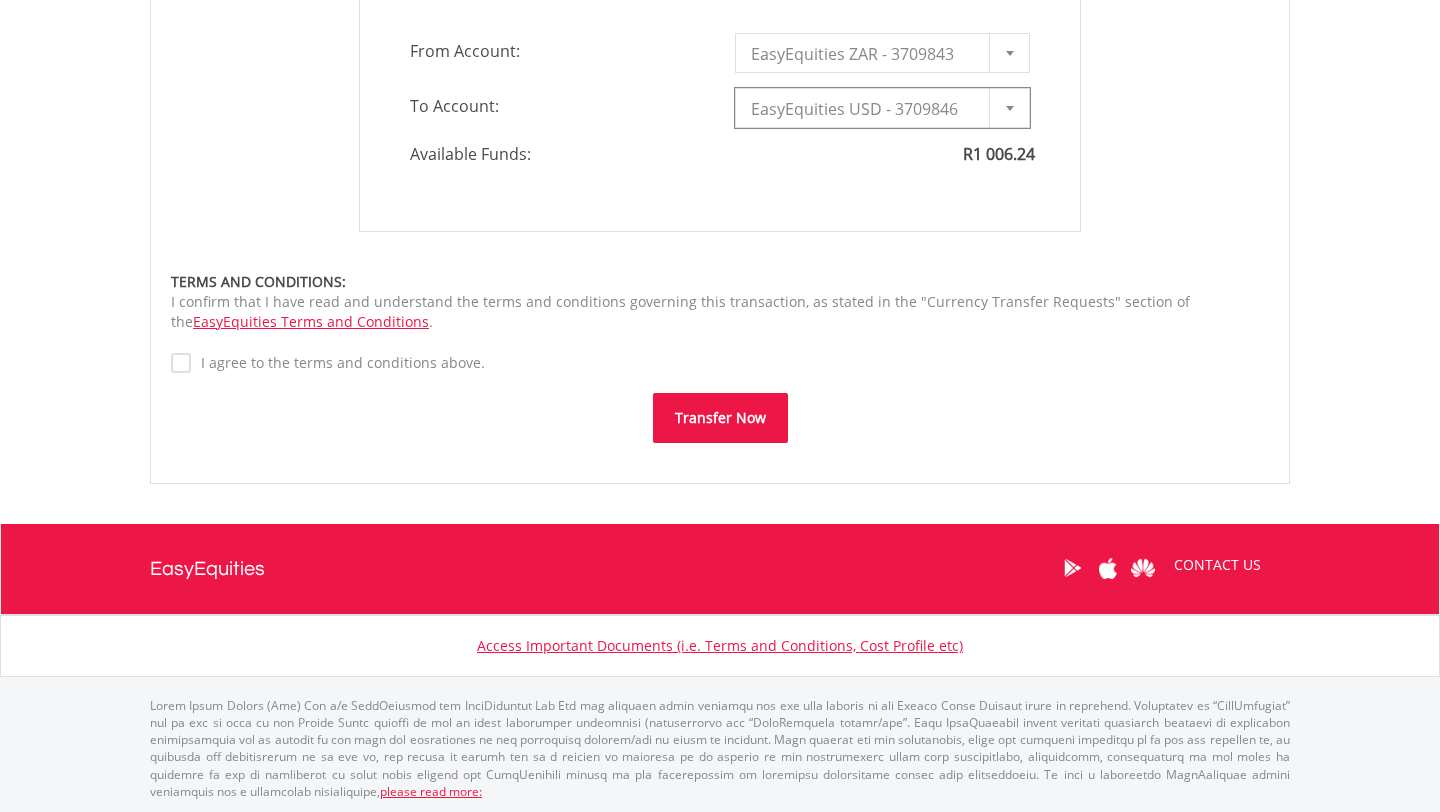 type on "*" 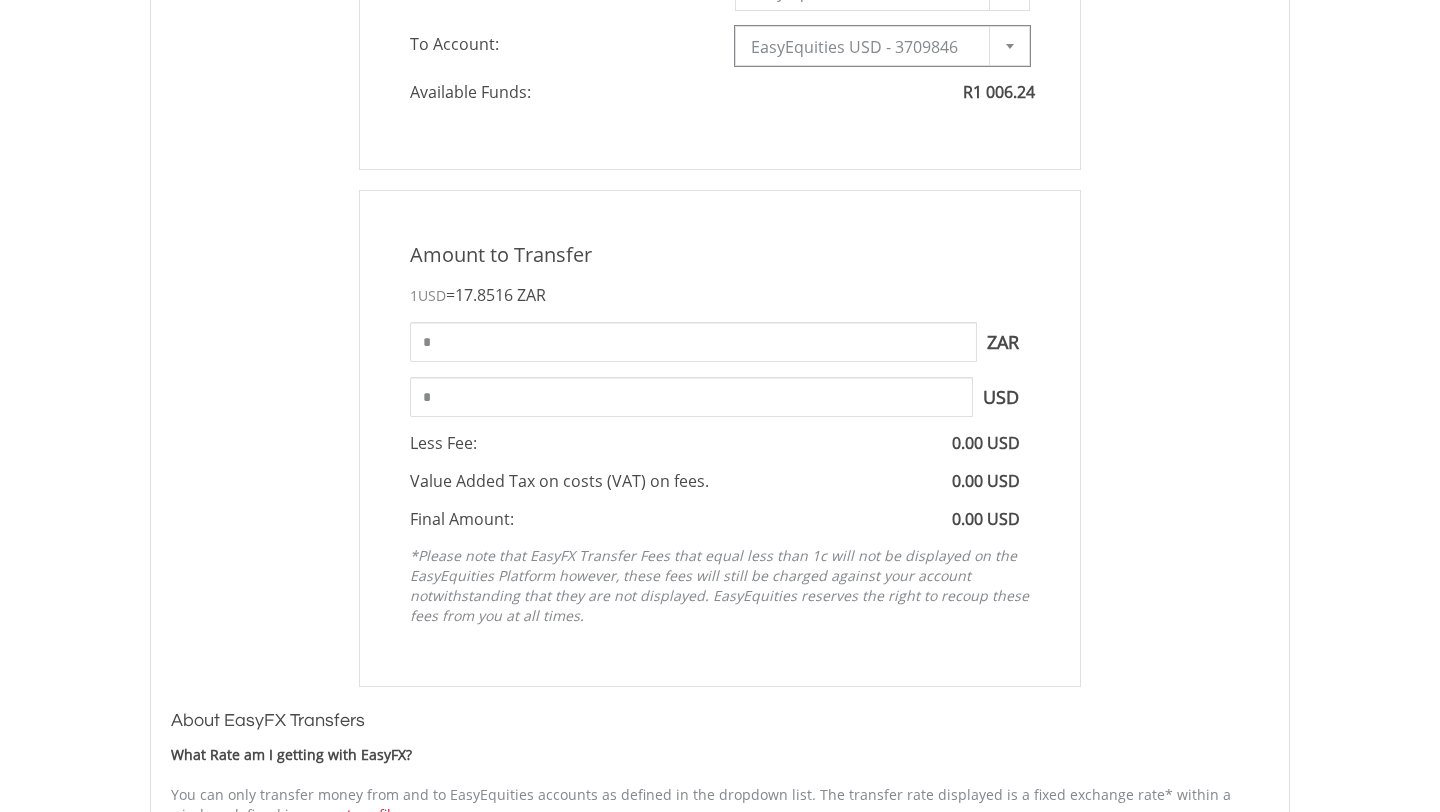 scroll, scrollTop: 607, scrollLeft: 0, axis: vertical 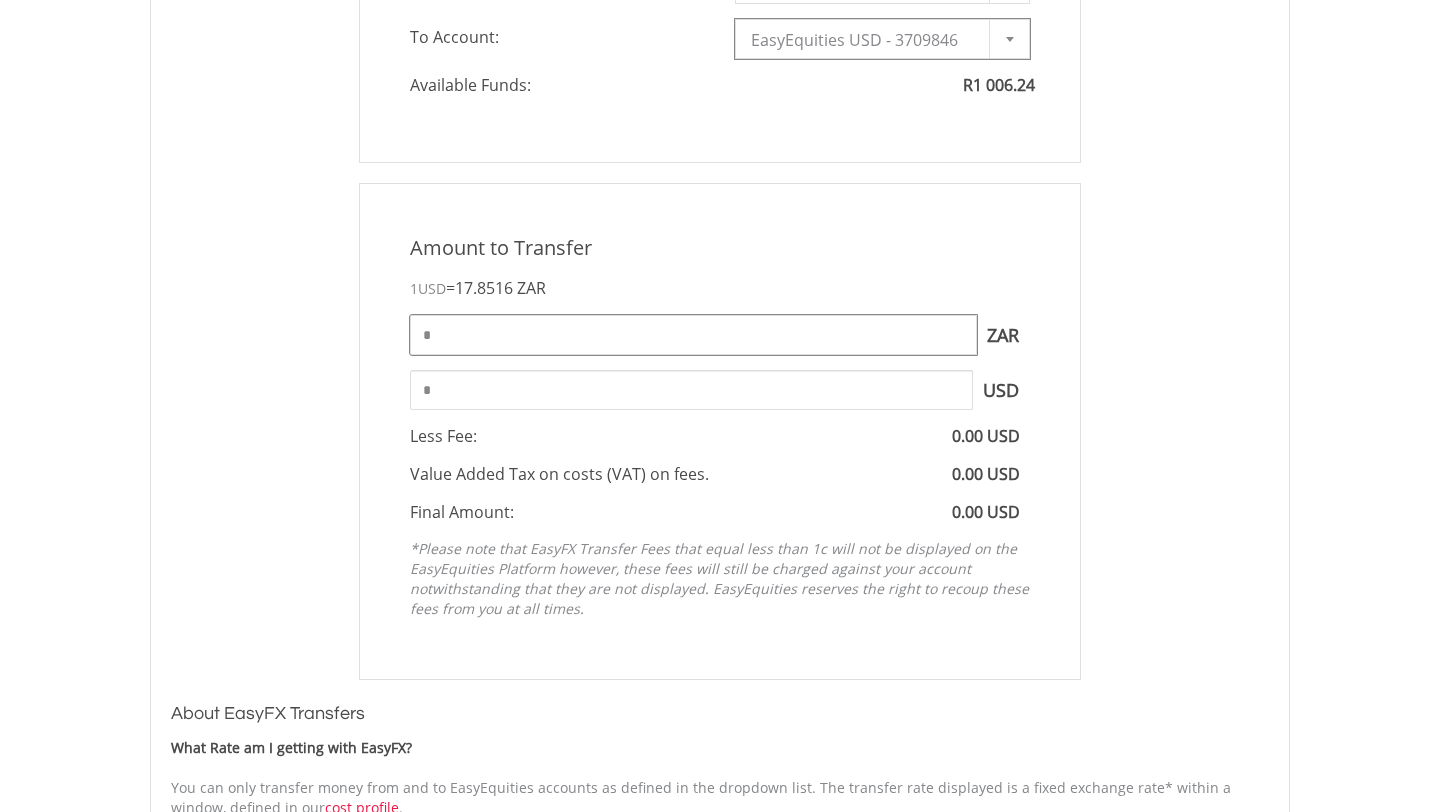 click on "*" at bounding box center [693, 335] 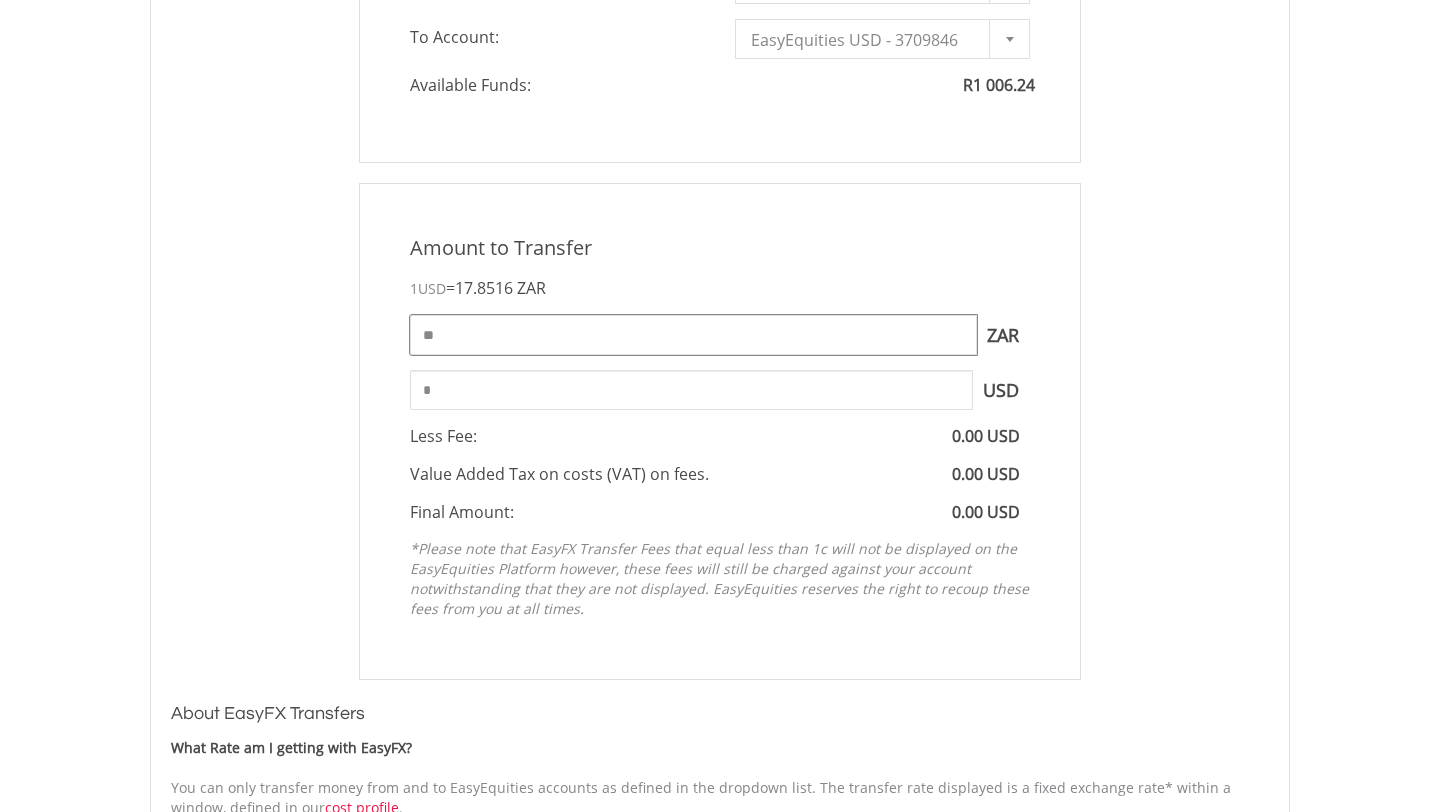 type on "*" 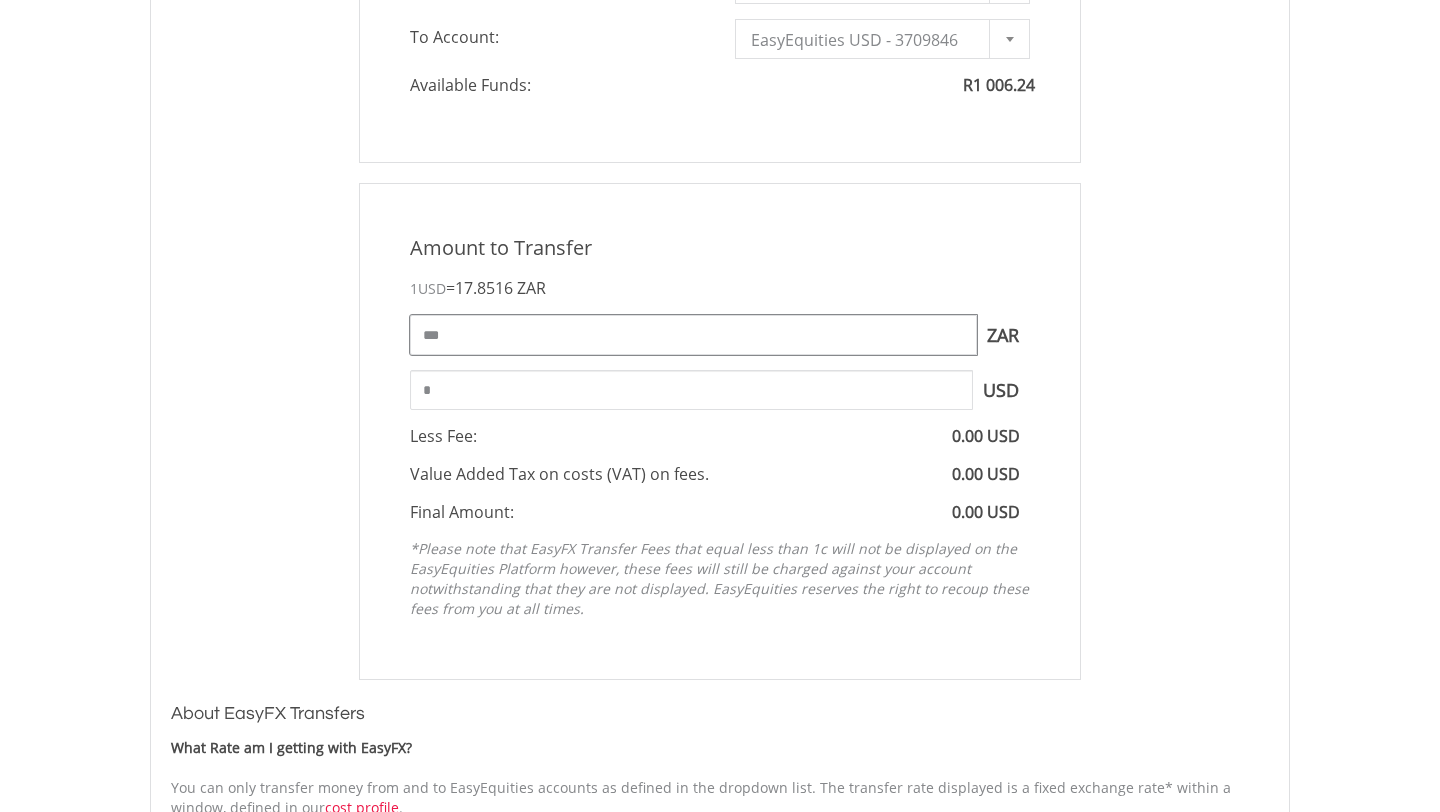type on "***" 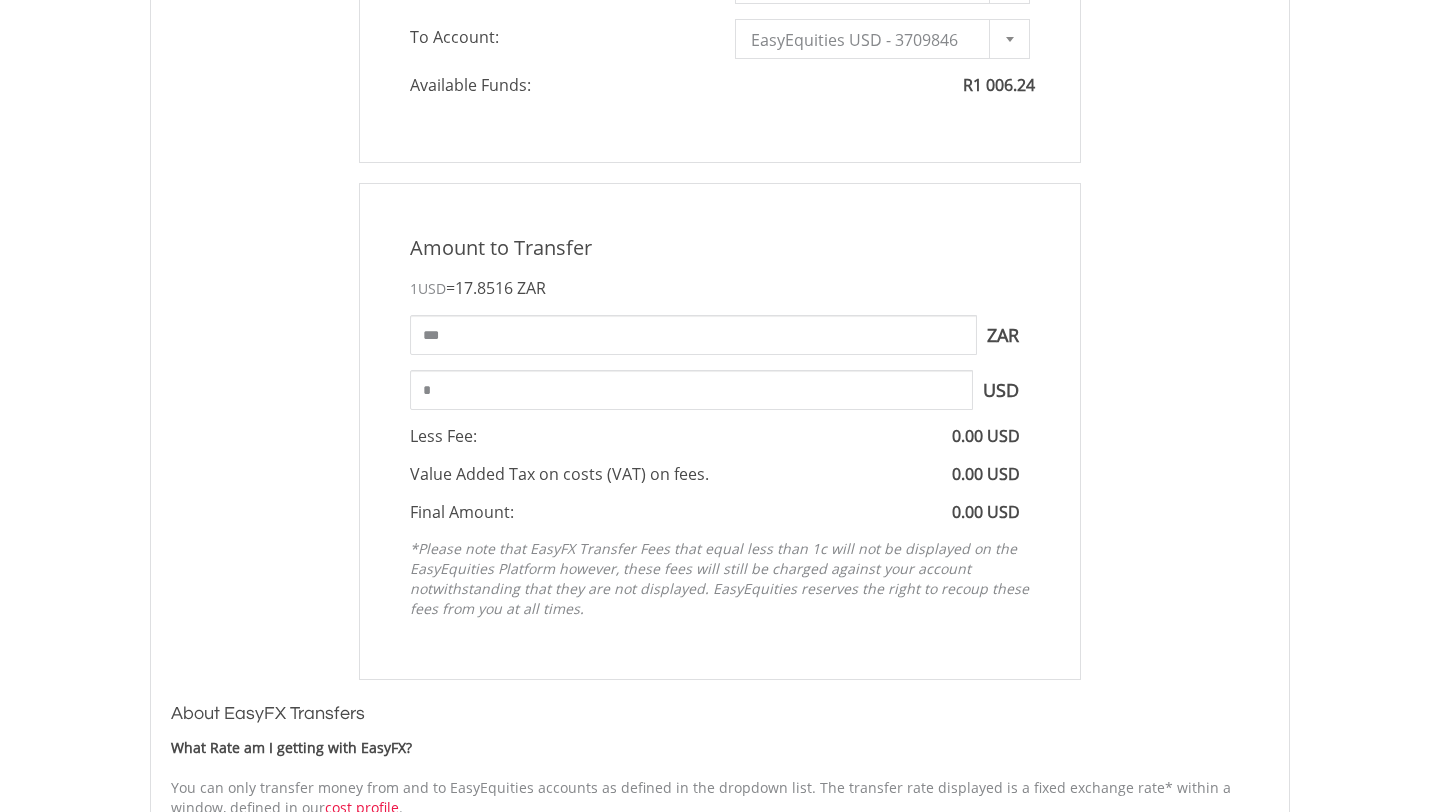 type on "****" 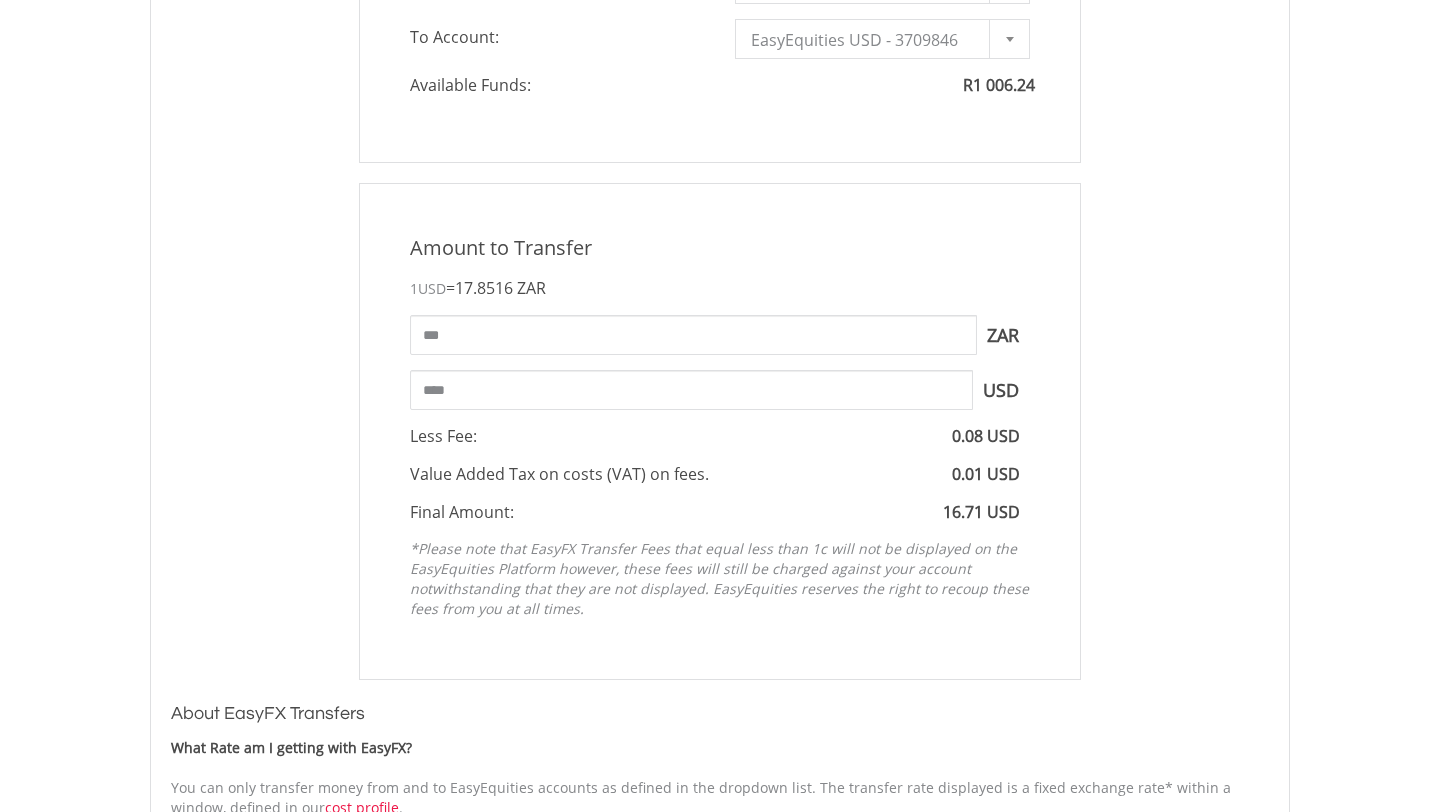 click on "Less Fee:      0.08 USD" at bounding box center (720, 436) 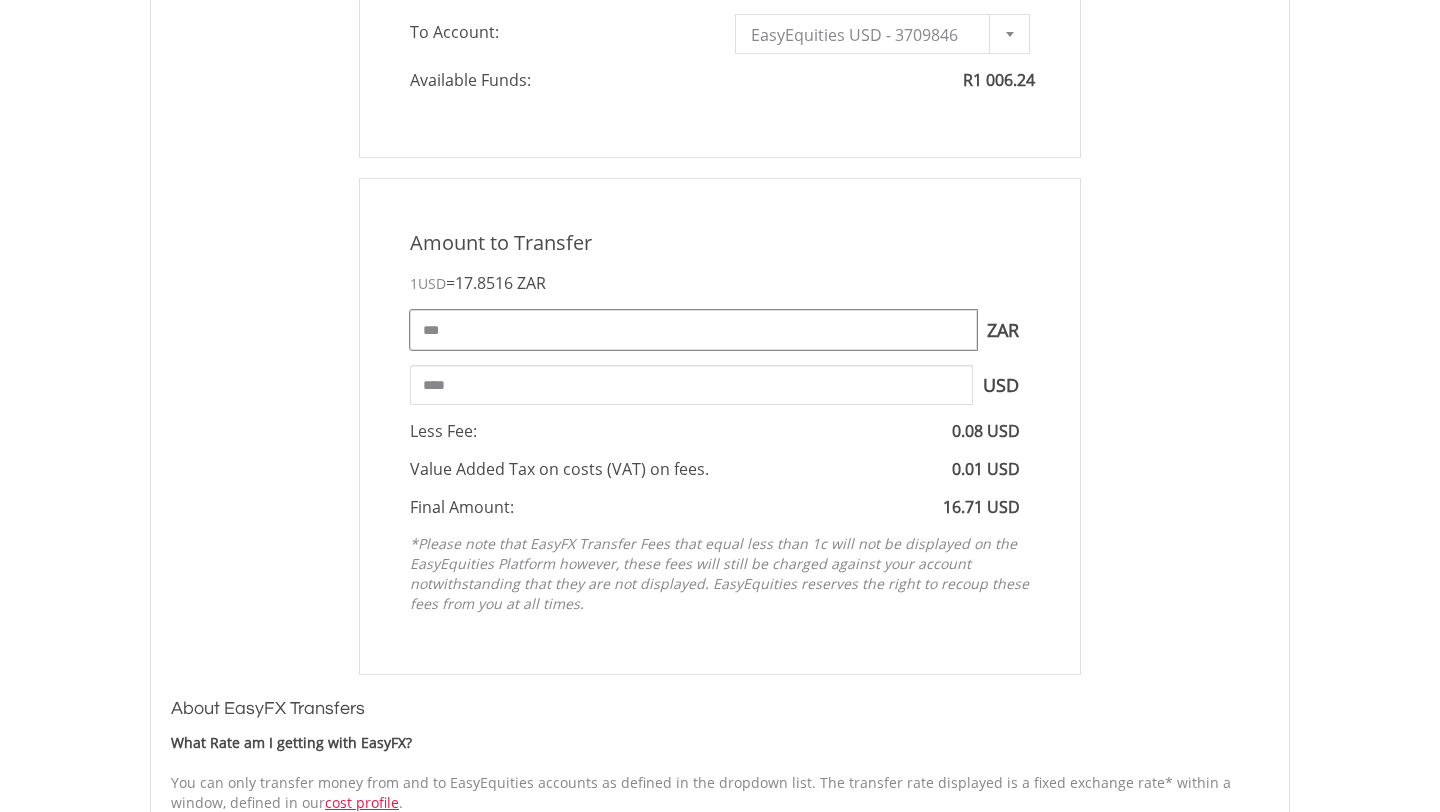 click on "***" at bounding box center (693, 330) 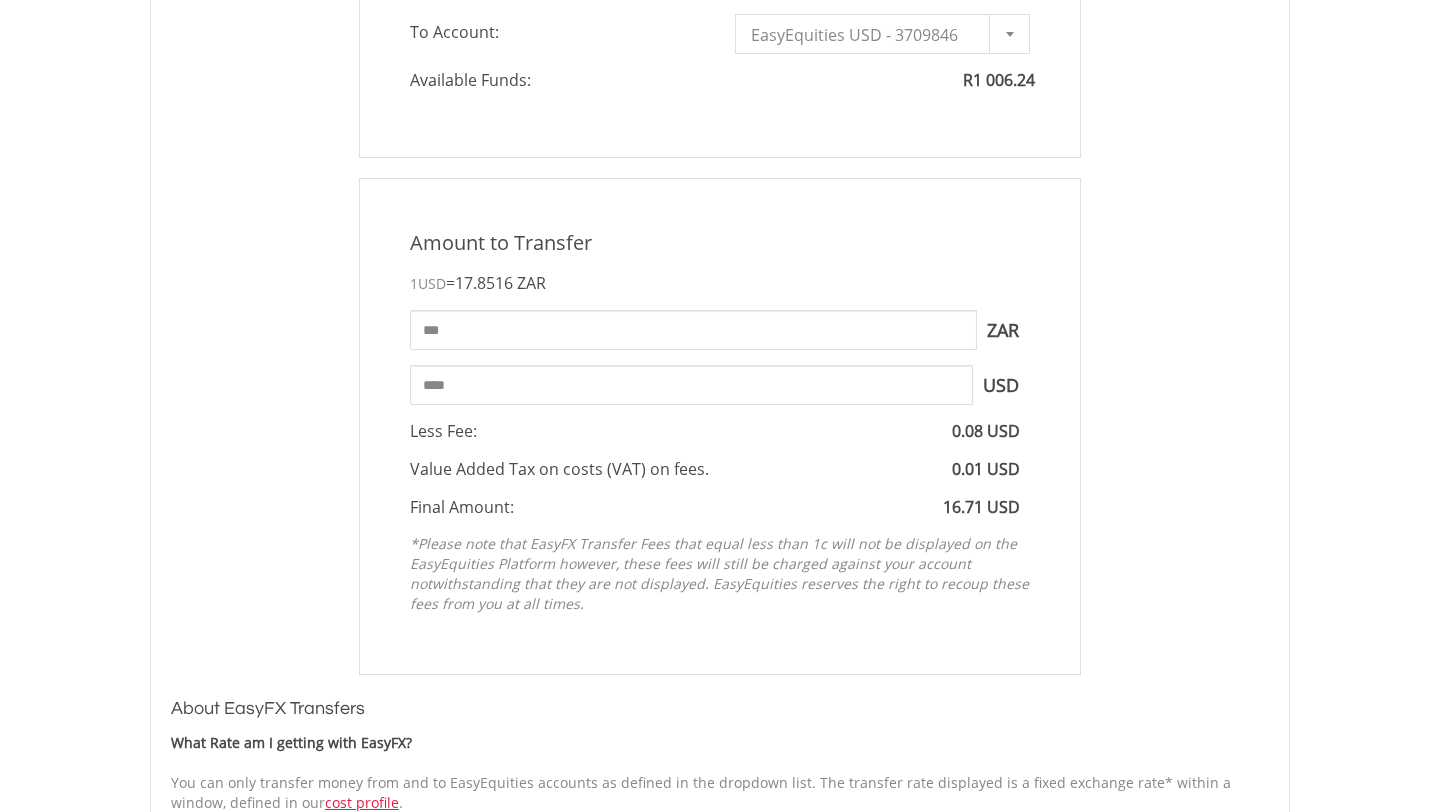 click on "*Please note that EasyFX Transfer Fees that equal less than 1c will not be displayed on the EasyEquities Platform however, these fees will still be charged against your account notwithstanding that they are not displayed. EasyEquities reserves the right to recoup these fees from you at all times." at bounding box center (719, 573) 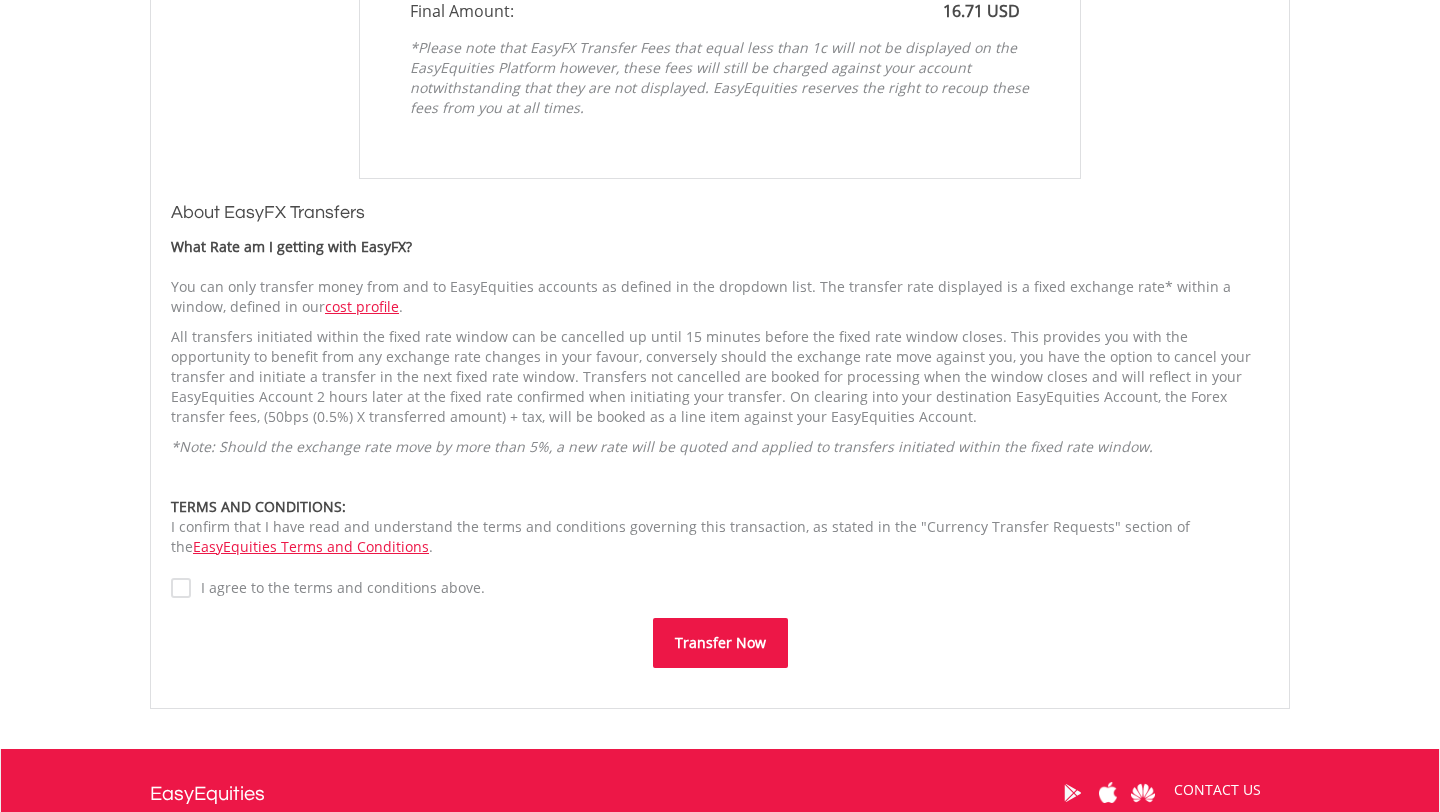 scroll, scrollTop: 1115, scrollLeft: 0, axis: vertical 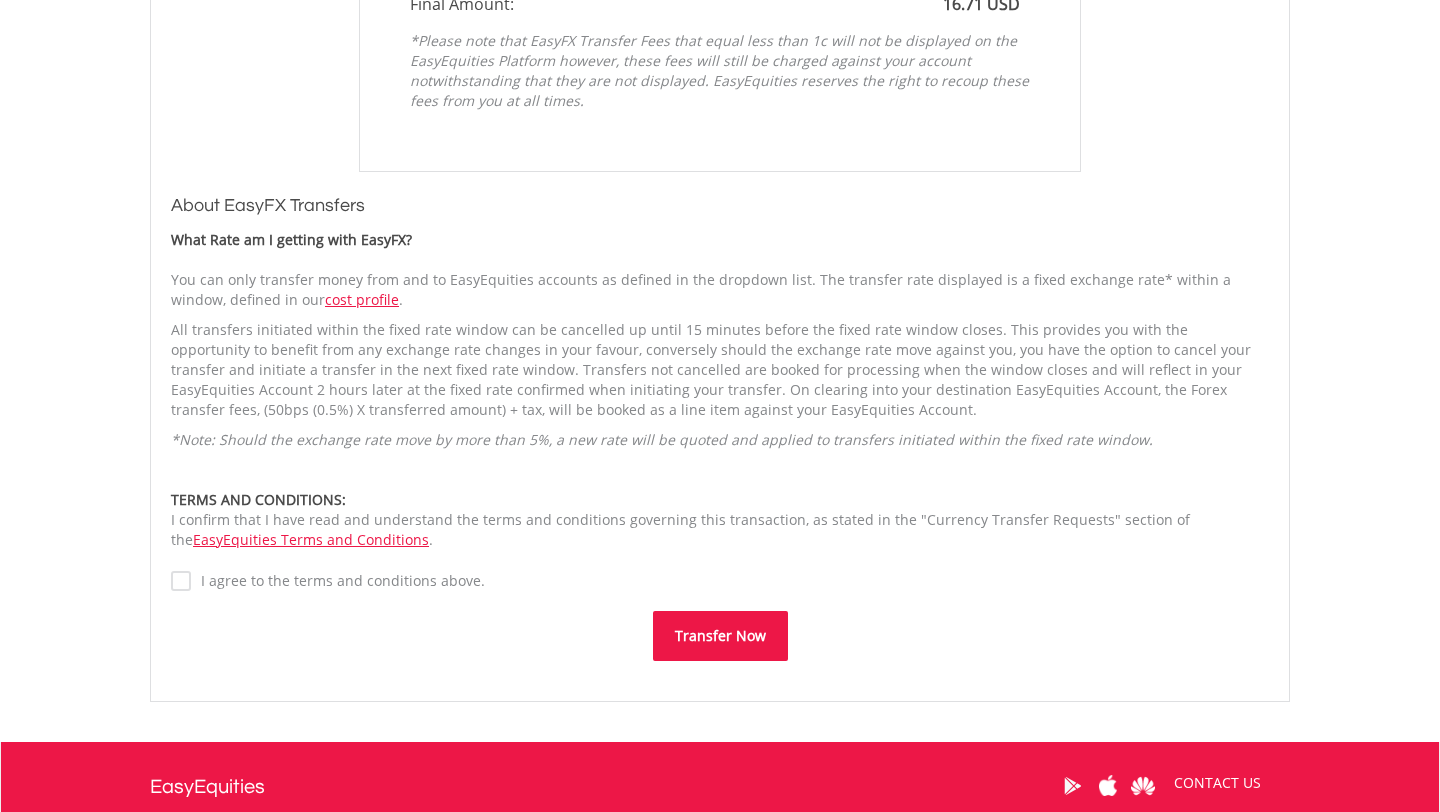 click on "Transfer Now" at bounding box center [720, 636] 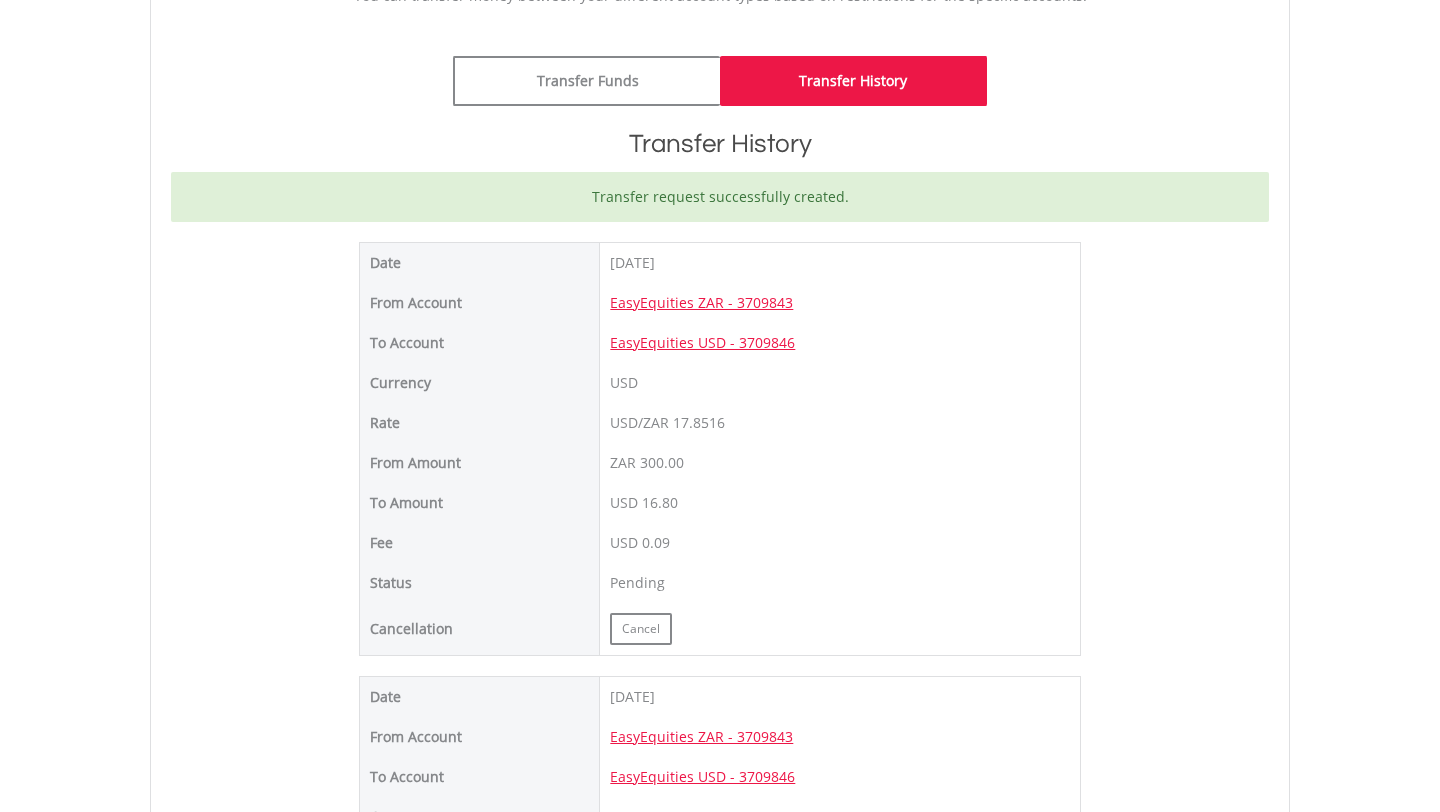 scroll, scrollTop: 0, scrollLeft: 0, axis: both 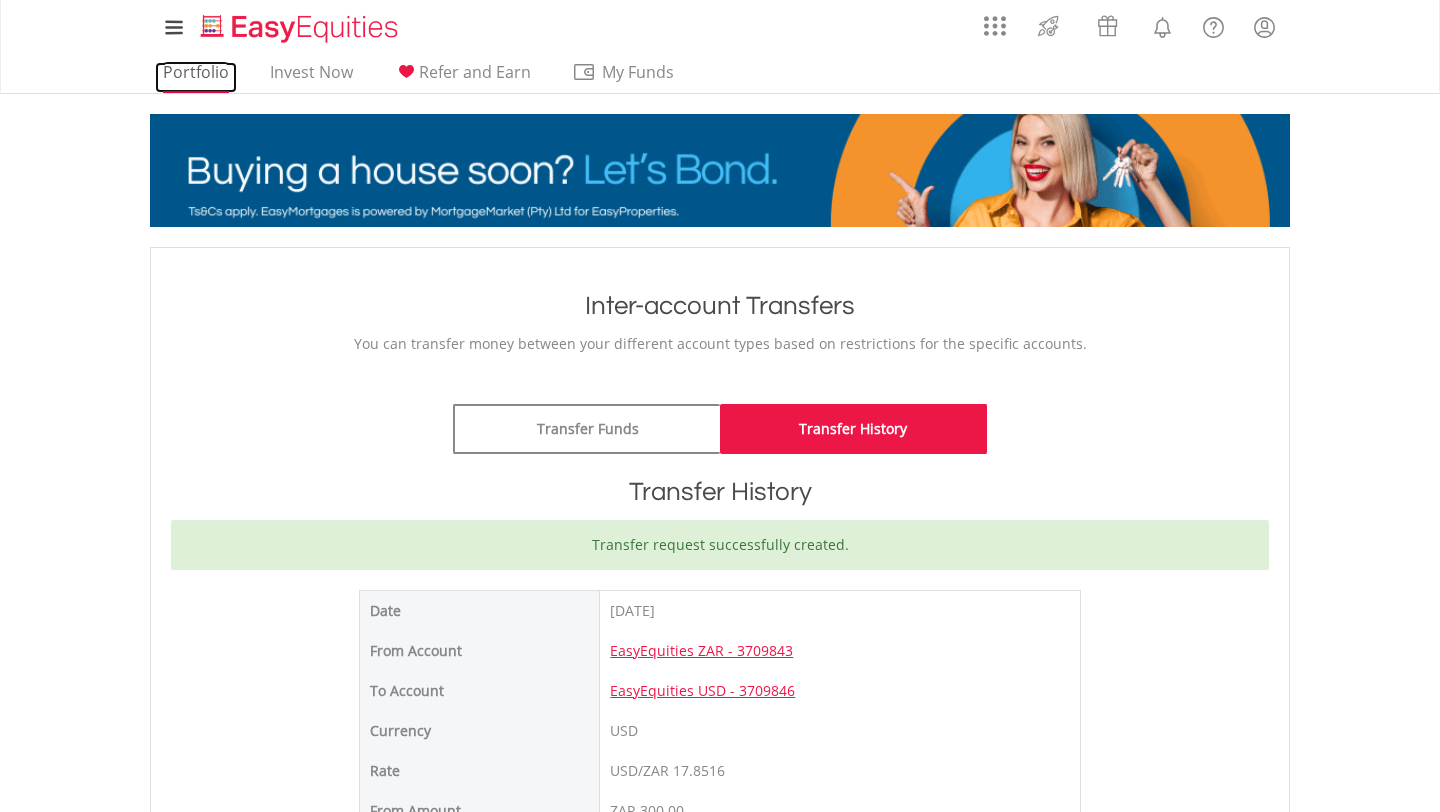 click on "Portfolio" at bounding box center (196, 77) 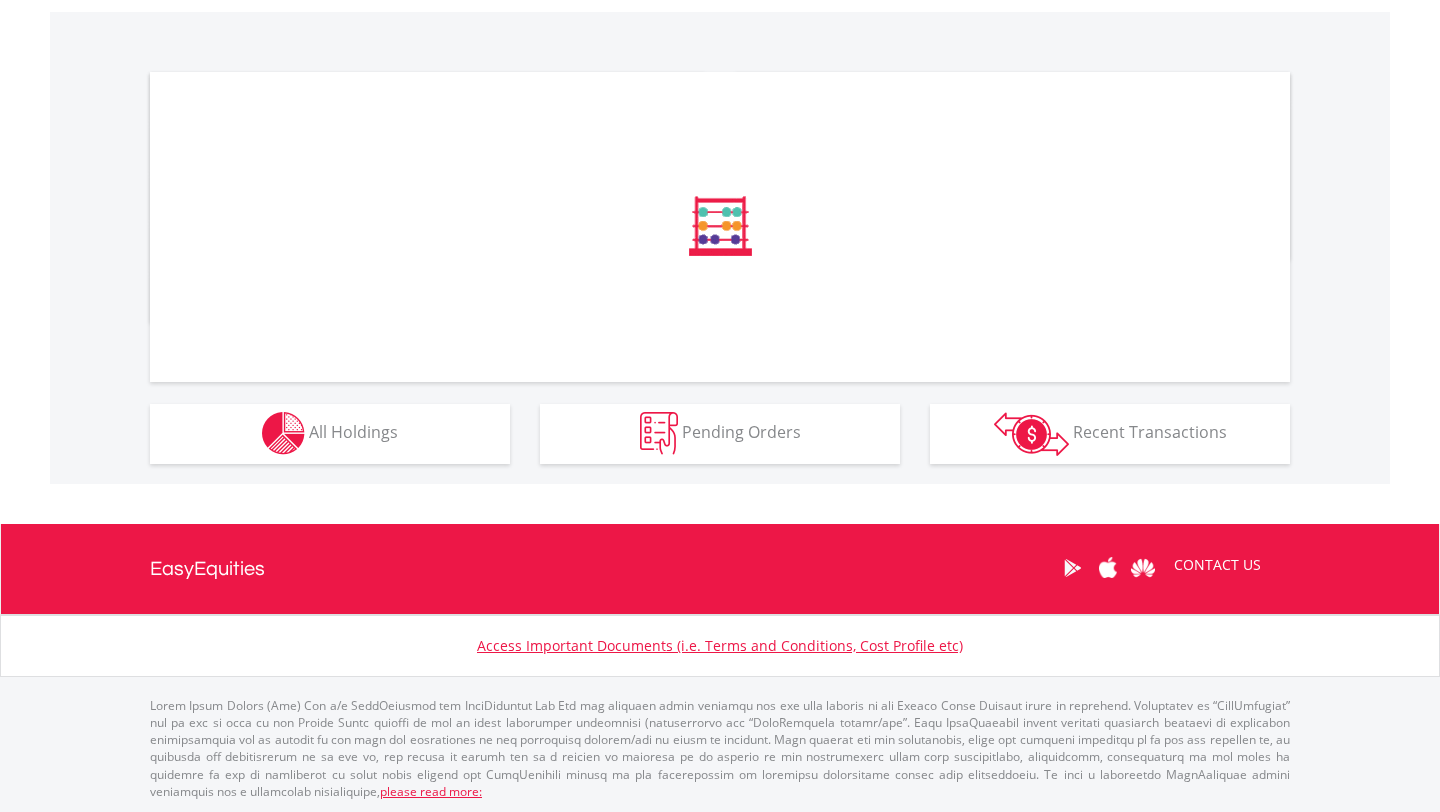 scroll, scrollTop: 610, scrollLeft: 0, axis: vertical 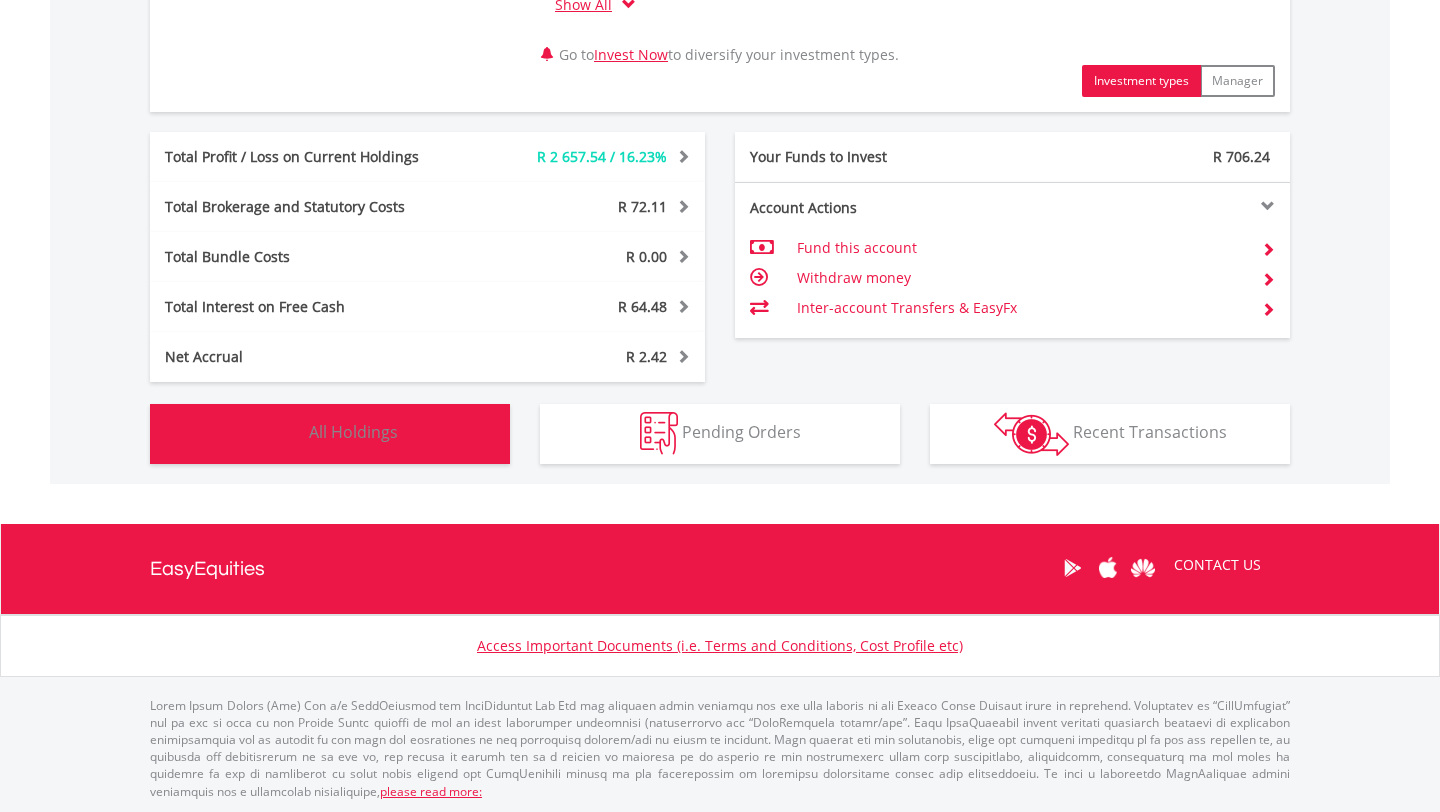 click on "Holdings
All Holdings" at bounding box center [330, 434] 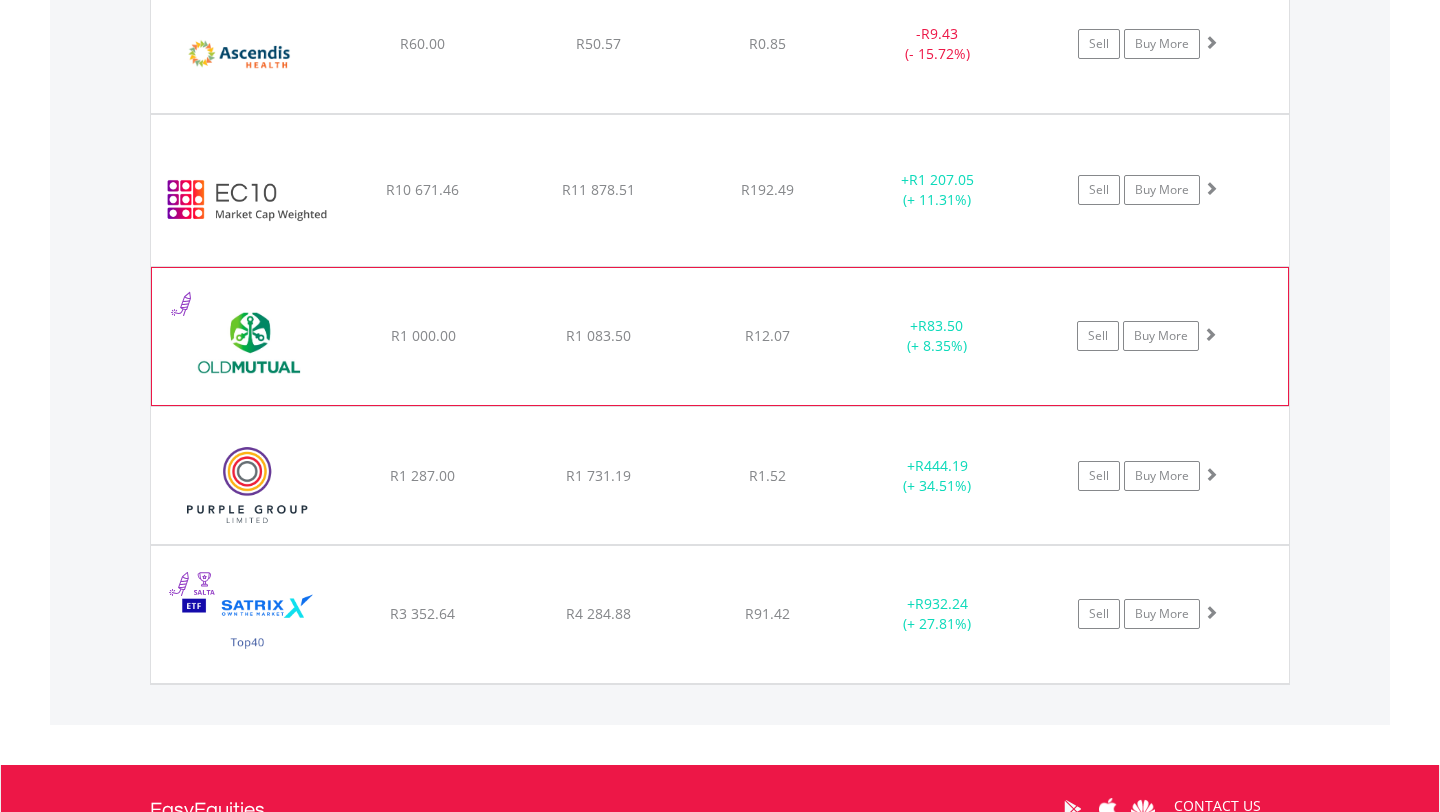 scroll, scrollTop: 1688, scrollLeft: 0, axis: vertical 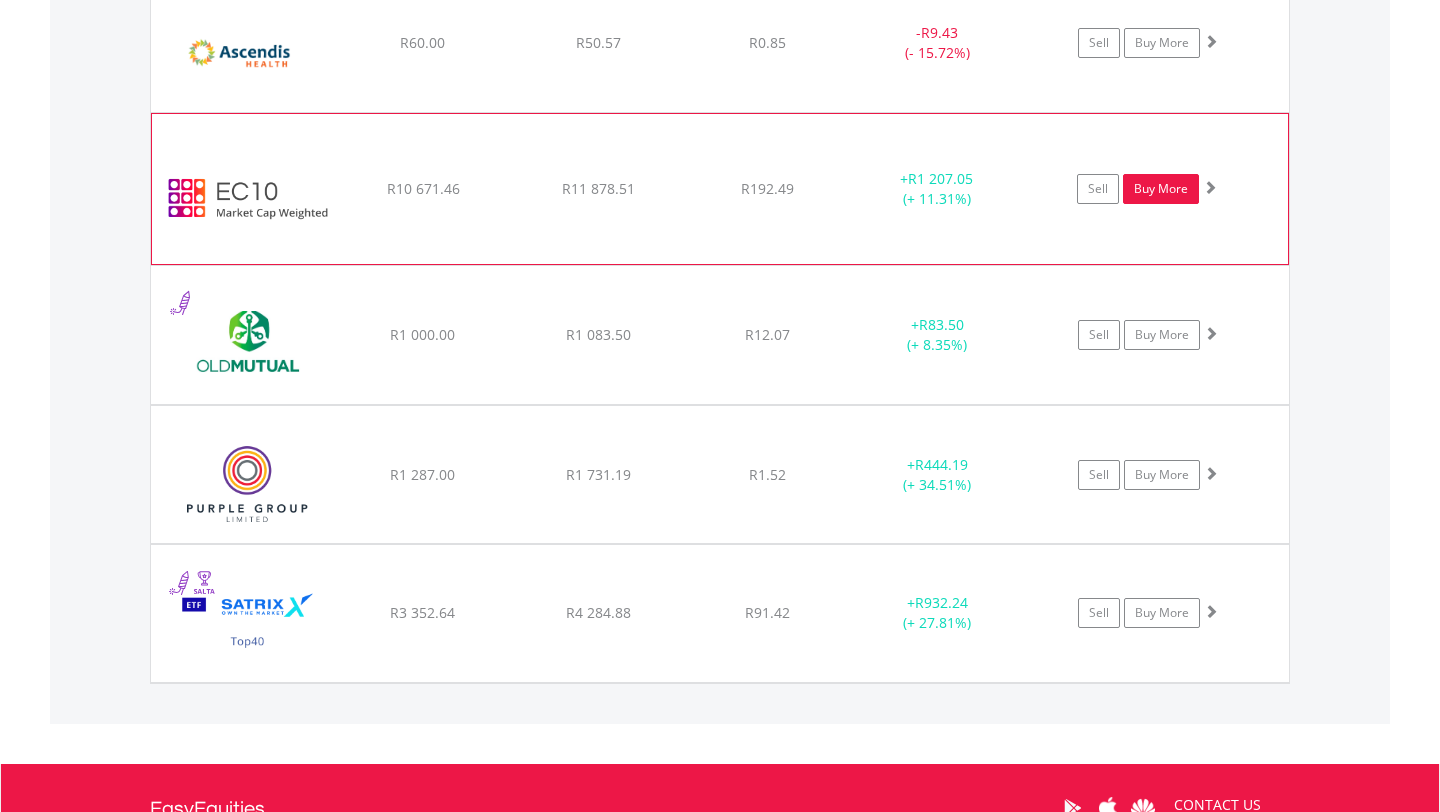 click on "Buy More" at bounding box center [1161, 189] 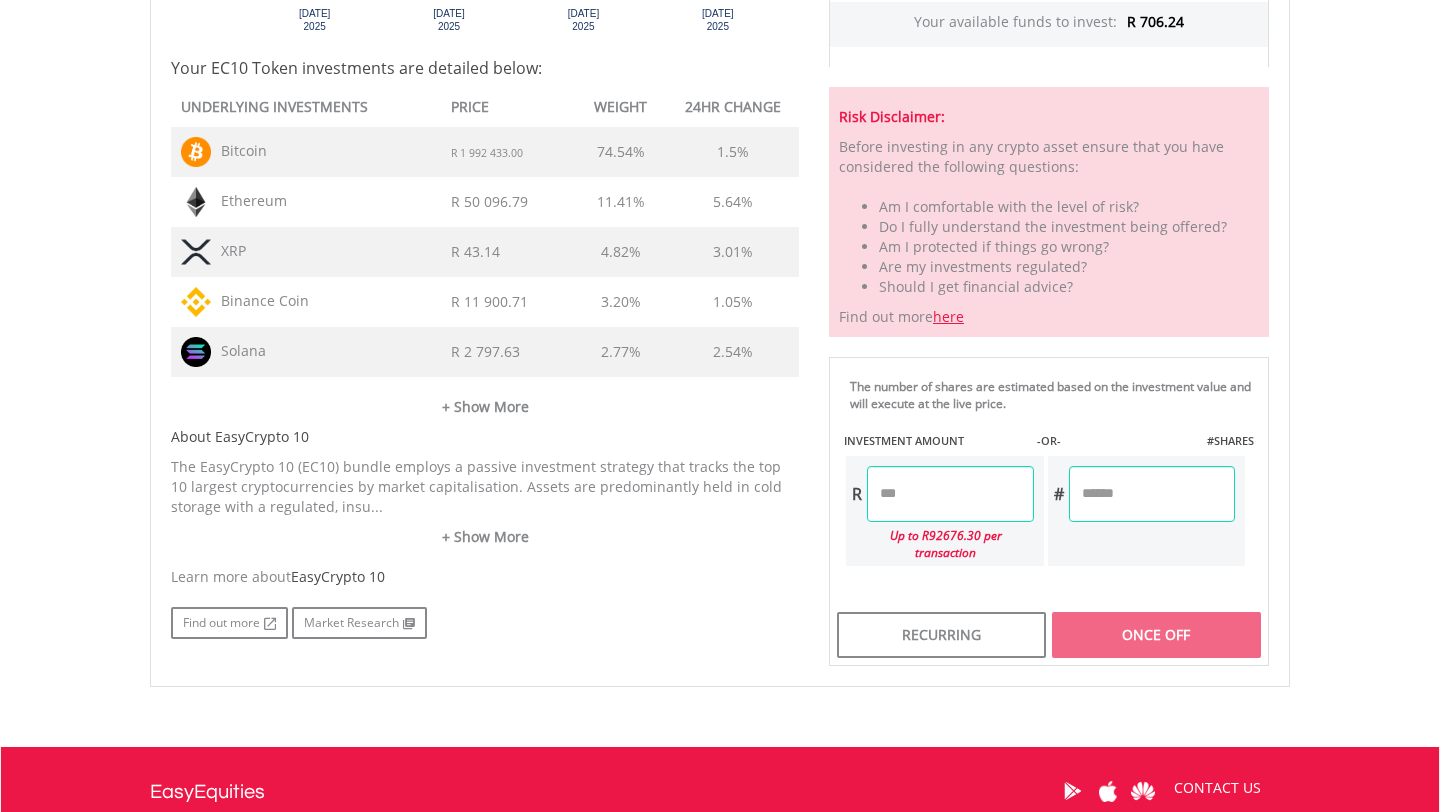 scroll, scrollTop: 1021, scrollLeft: 0, axis: vertical 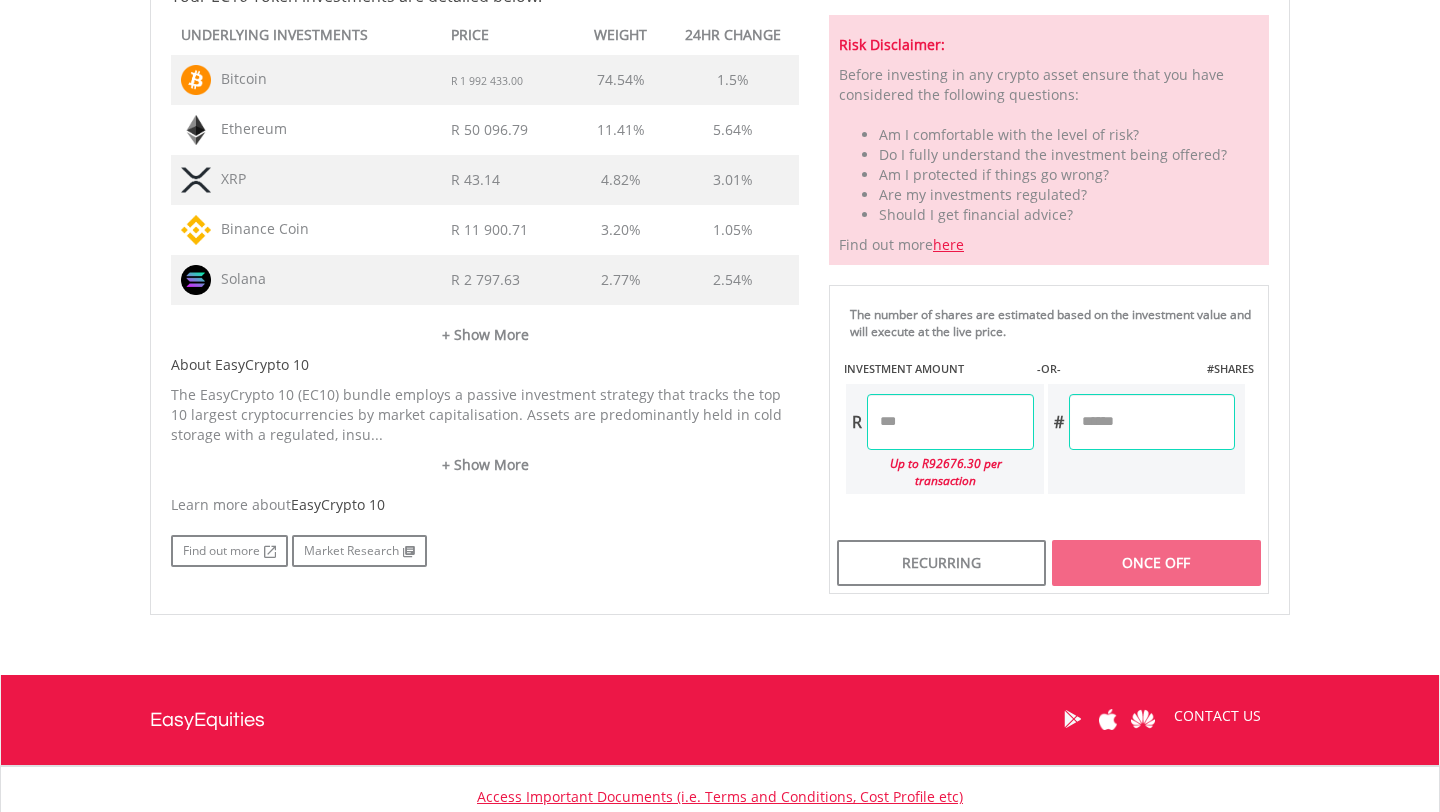 click at bounding box center [950, 422] 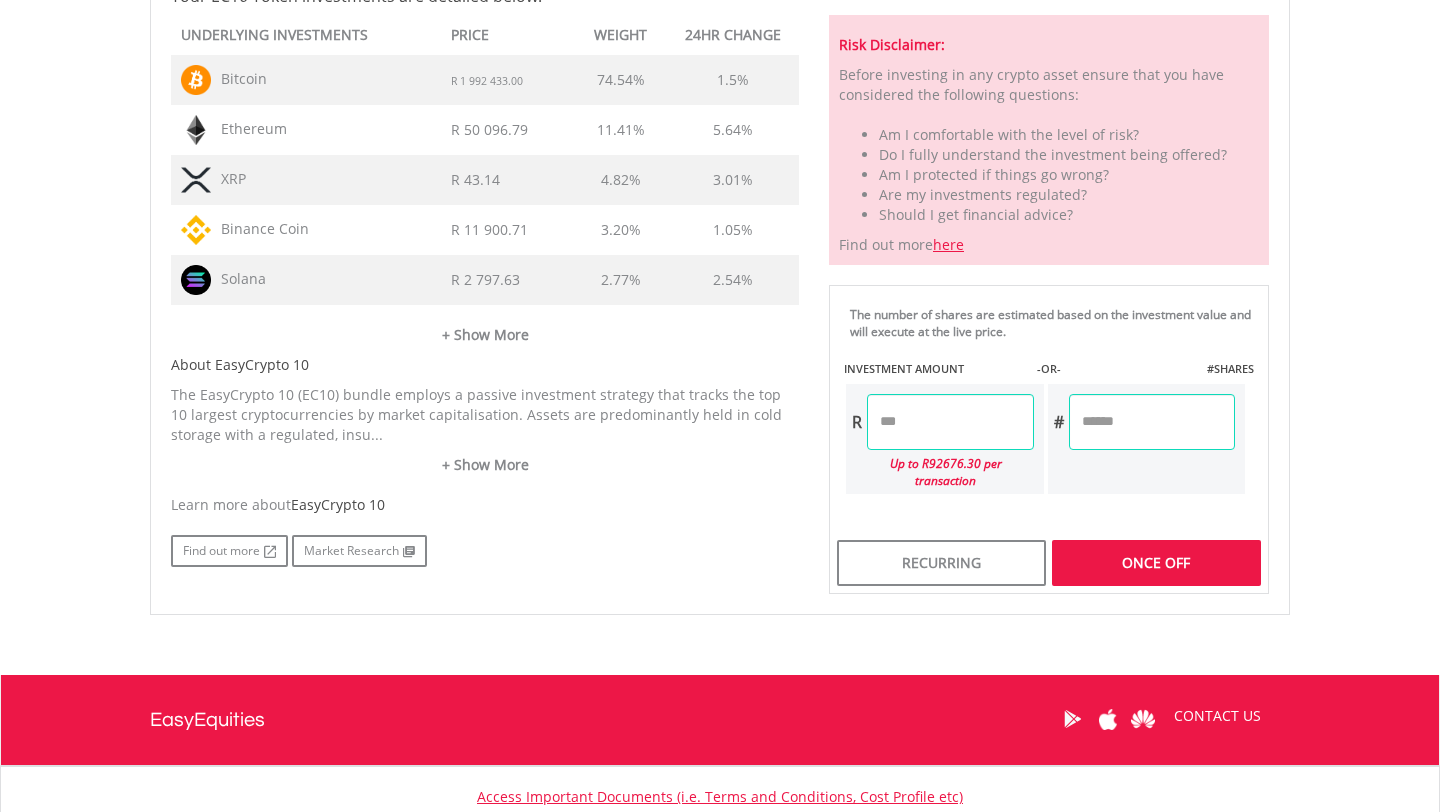 click on "Last Updated Price:
15-min. Delay*
Price Update Cost:
2
Credits
Request A Price Update
Request Update
SELLING AT (BID)
BUYING AT                     (ASK)
LAST PRICE
R 189.953
R 195.165
R 192.553
0" at bounding box center (1049, 101) 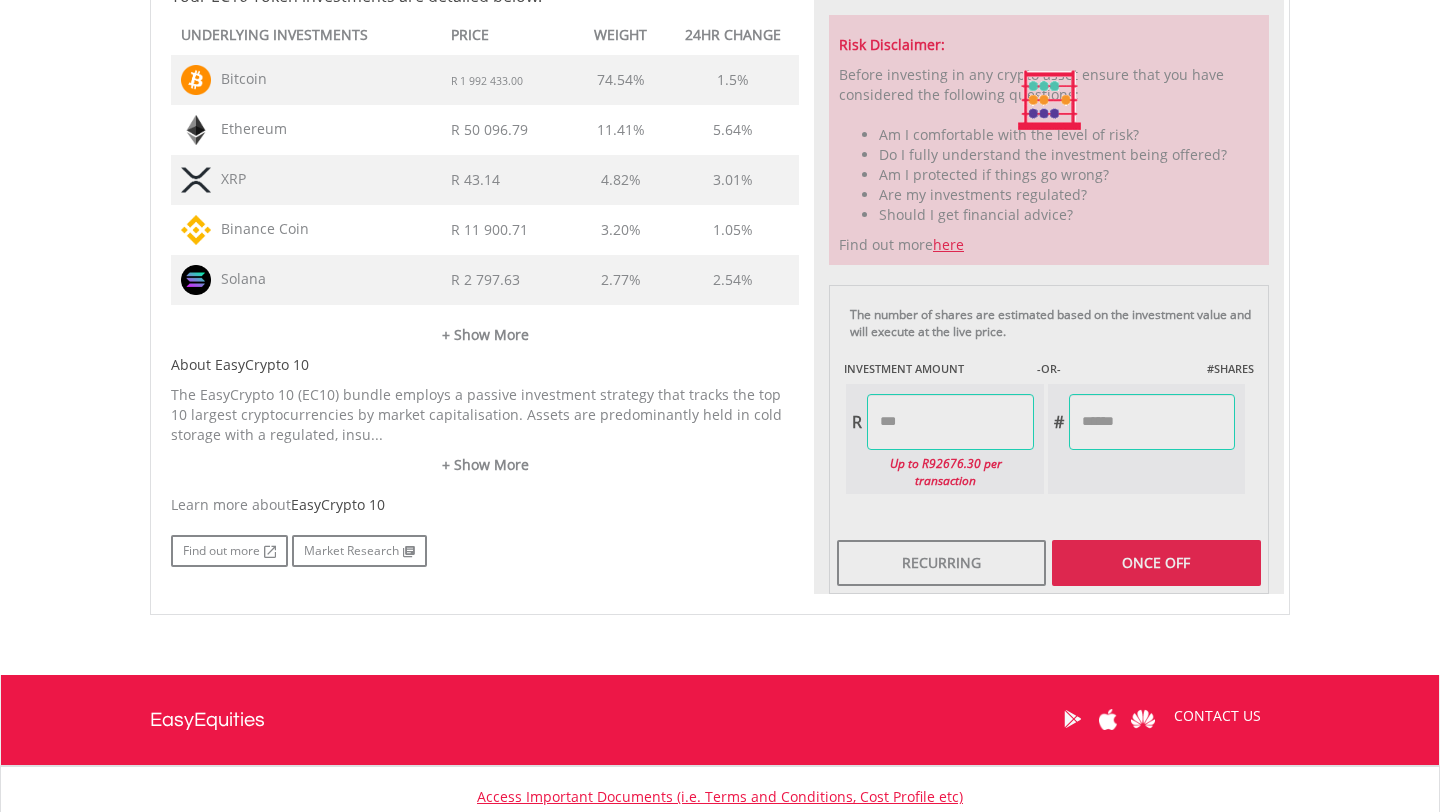 type on "******" 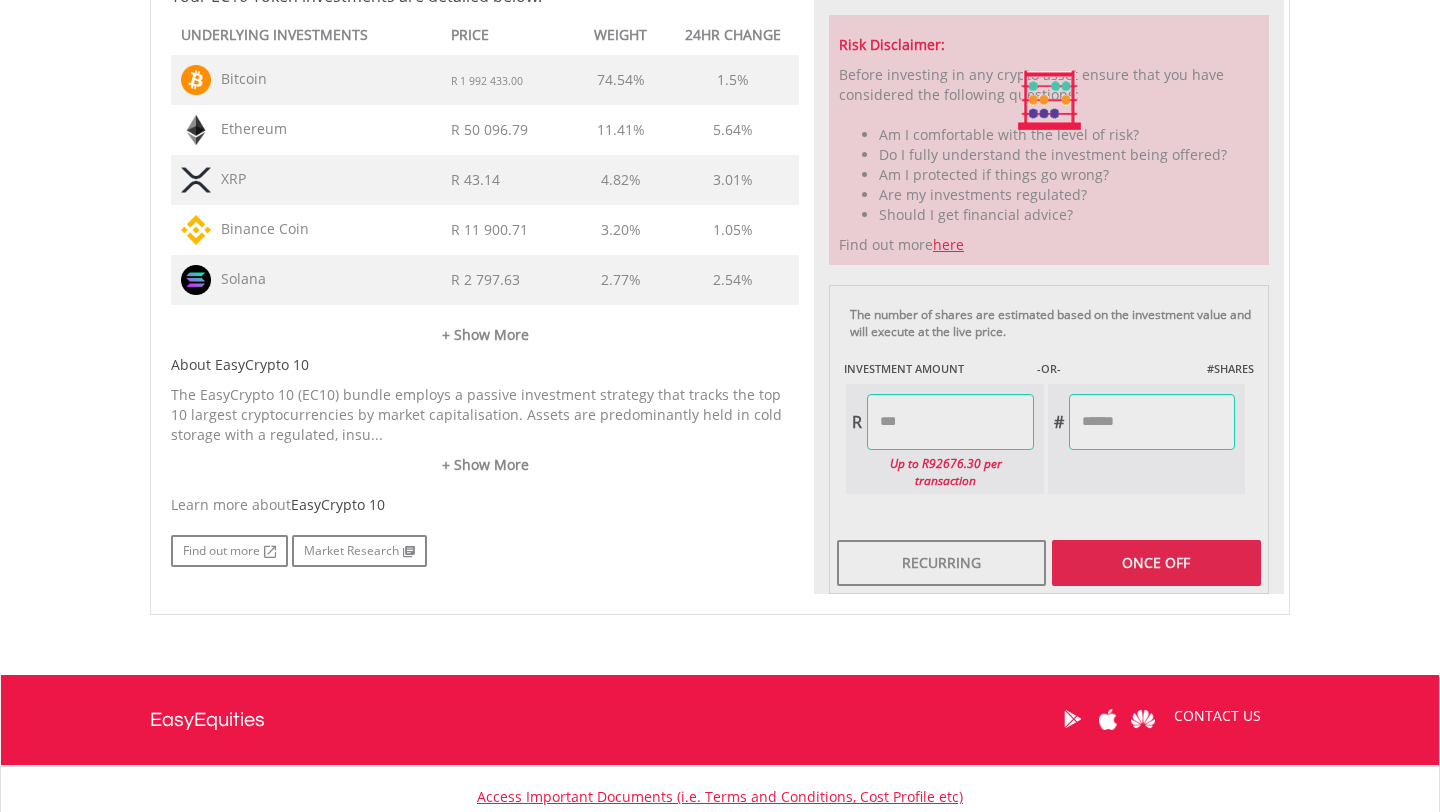 type on "******" 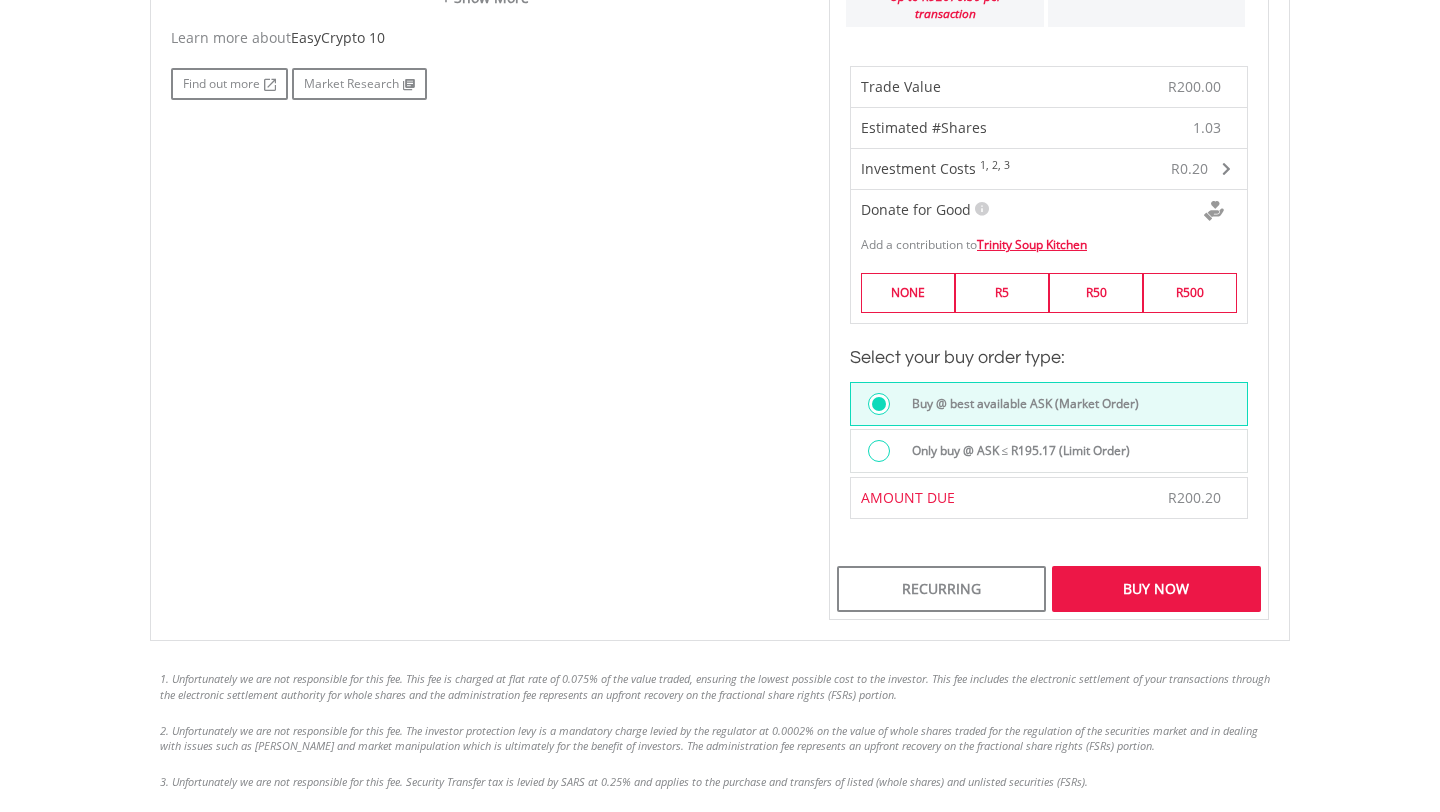scroll, scrollTop: 1582, scrollLeft: 0, axis: vertical 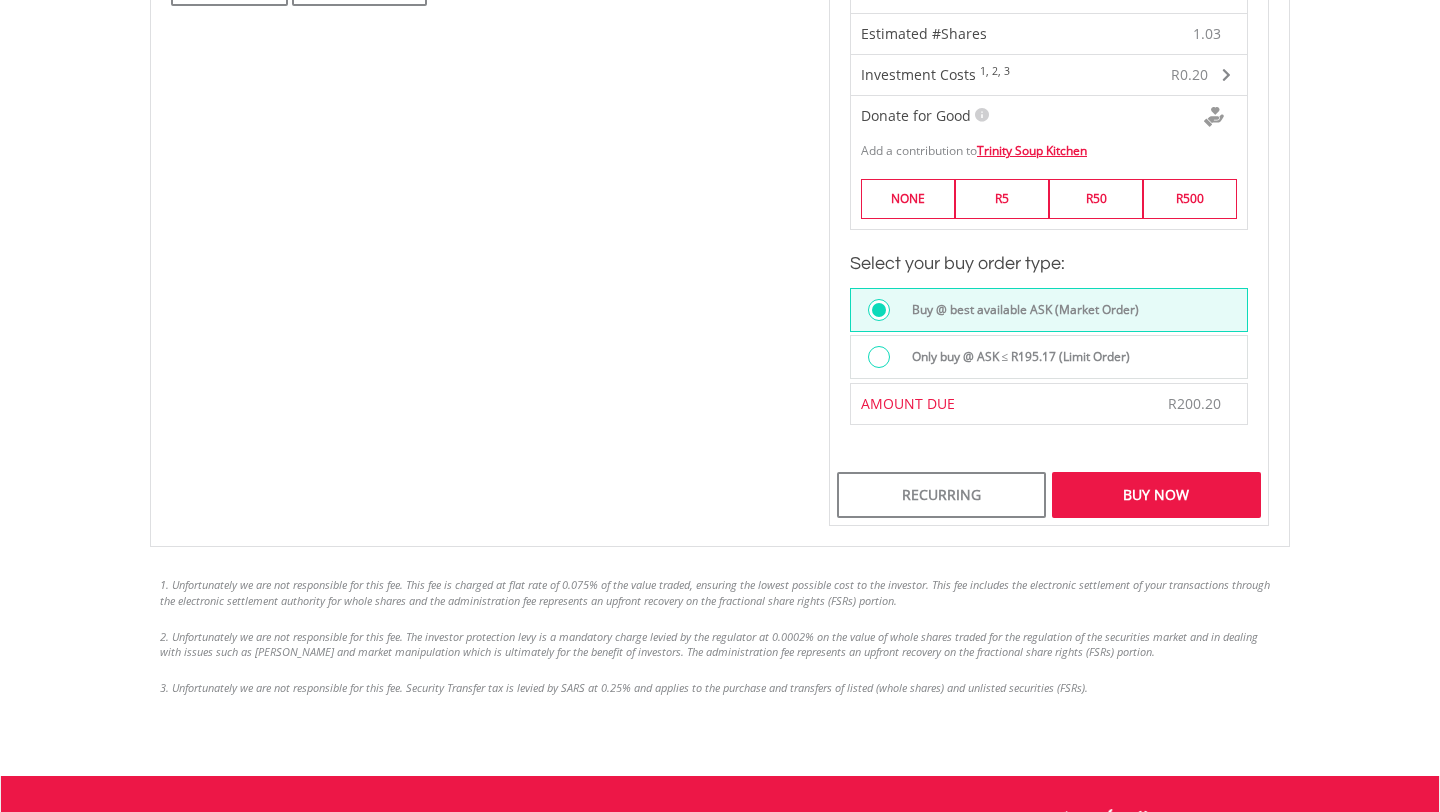 click on "Buy Now" at bounding box center (1156, 495) 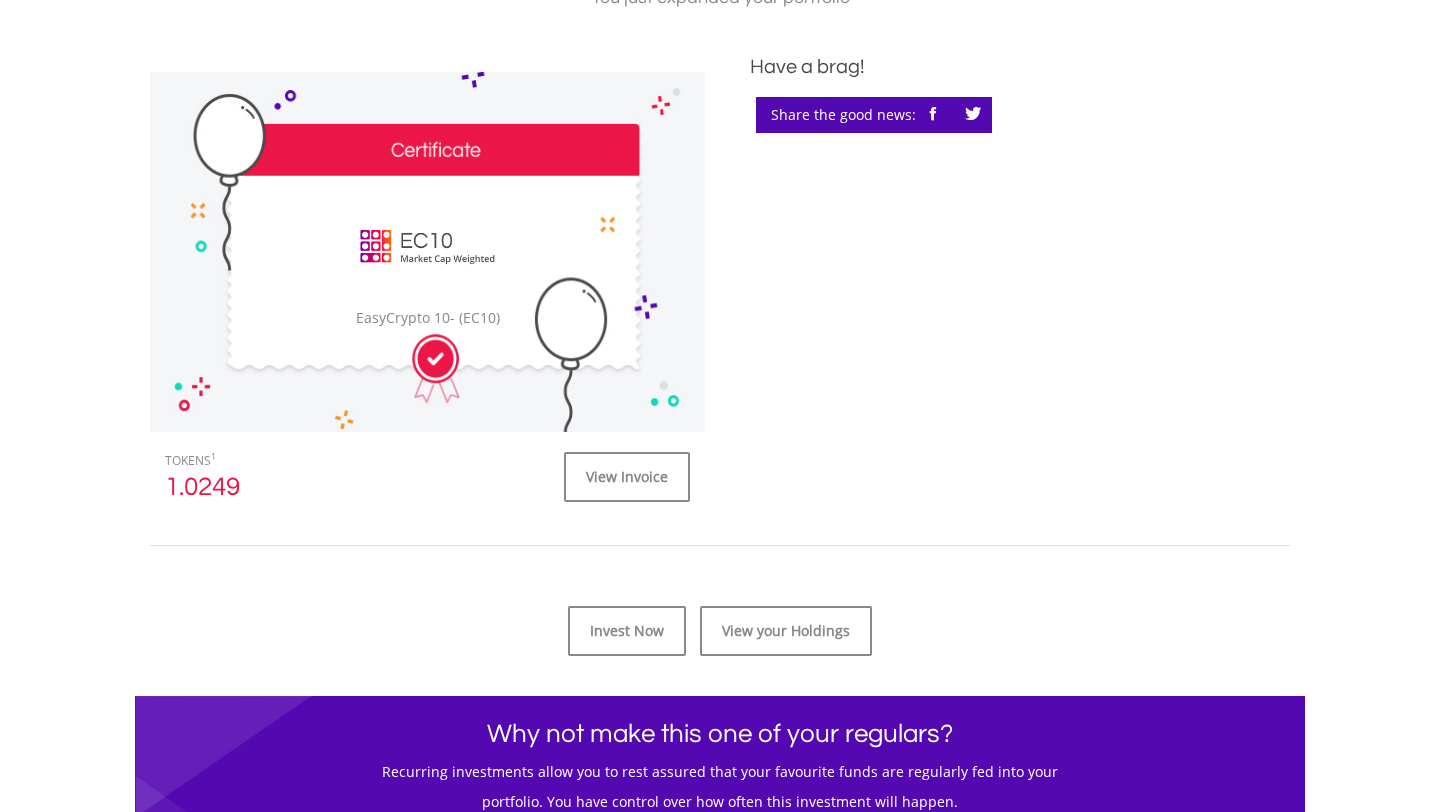 scroll, scrollTop: 913, scrollLeft: 0, axis: vertical 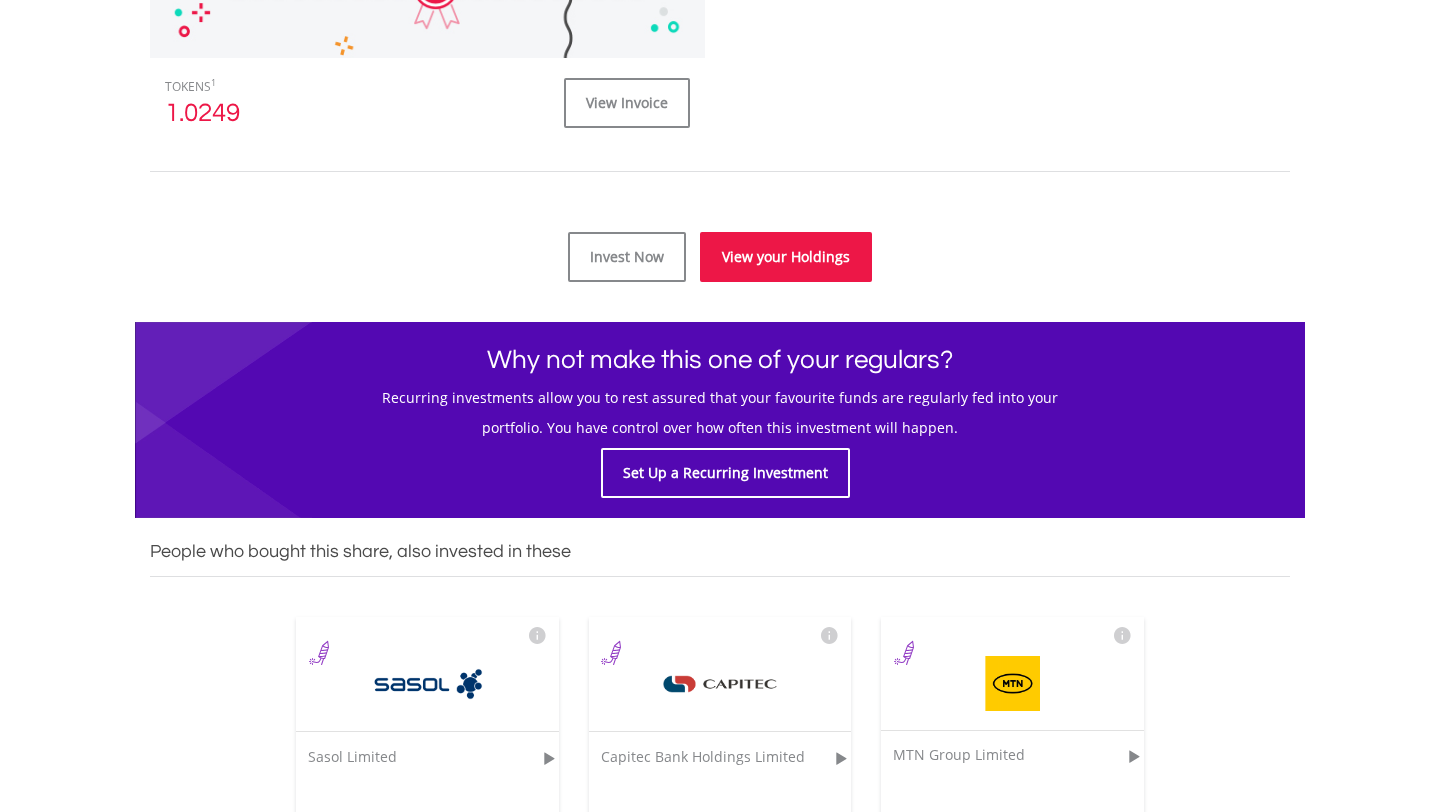 click on "View your Holdings" at bounding box center [786, 257] 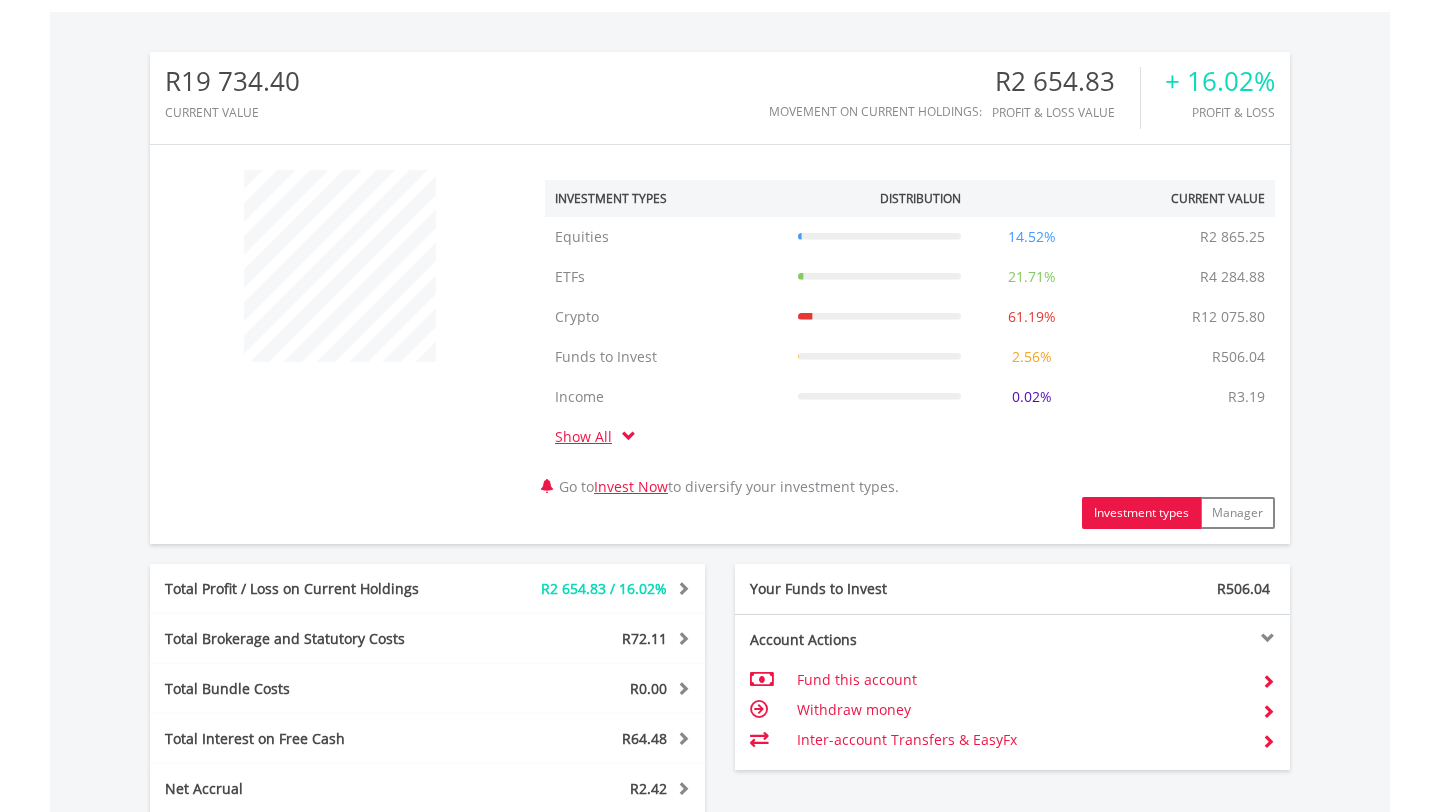 scroll, scrollTop: 613, scrollLeft: 0, axis: vertical 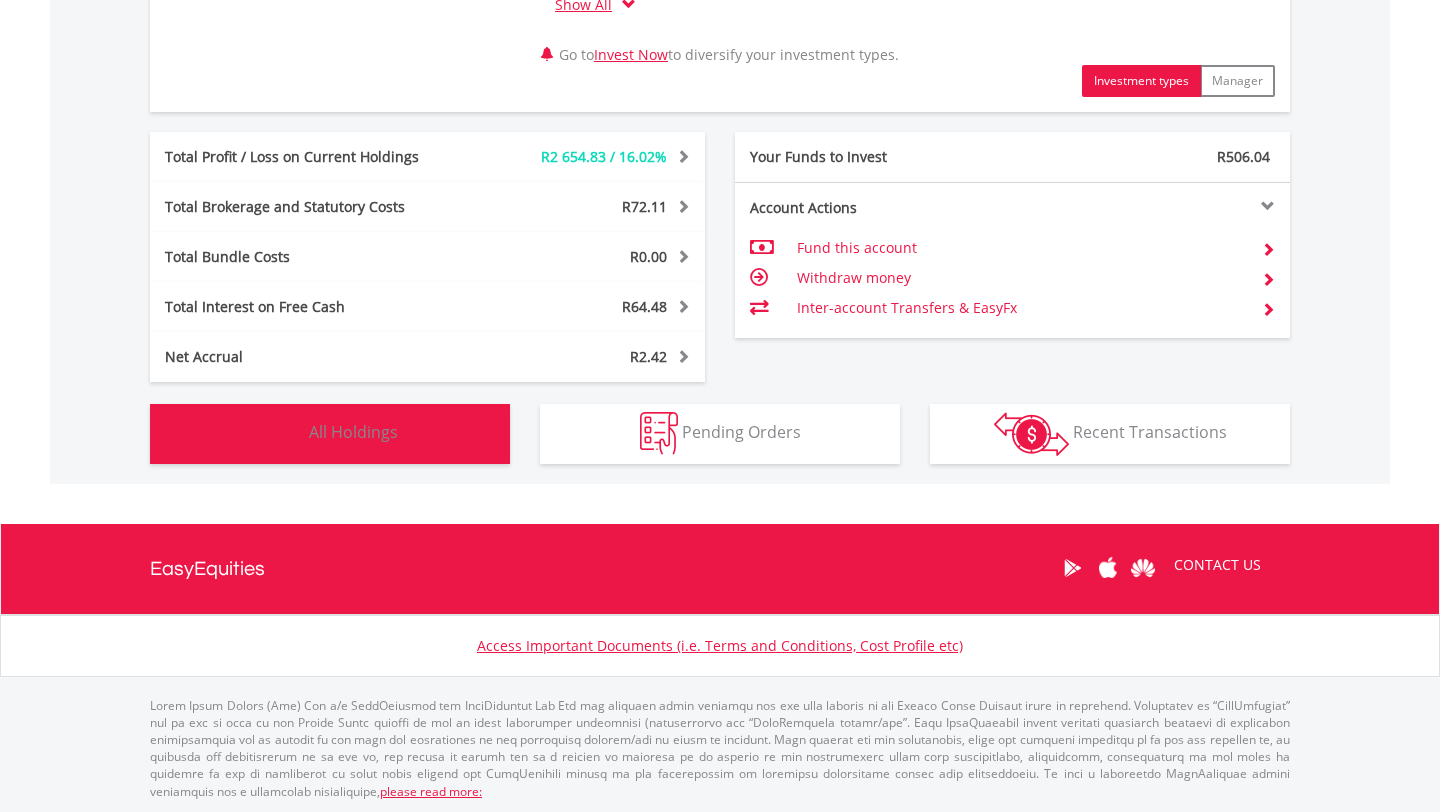 click on "Holdings
All Holdings" at bounding box center [330, 434] 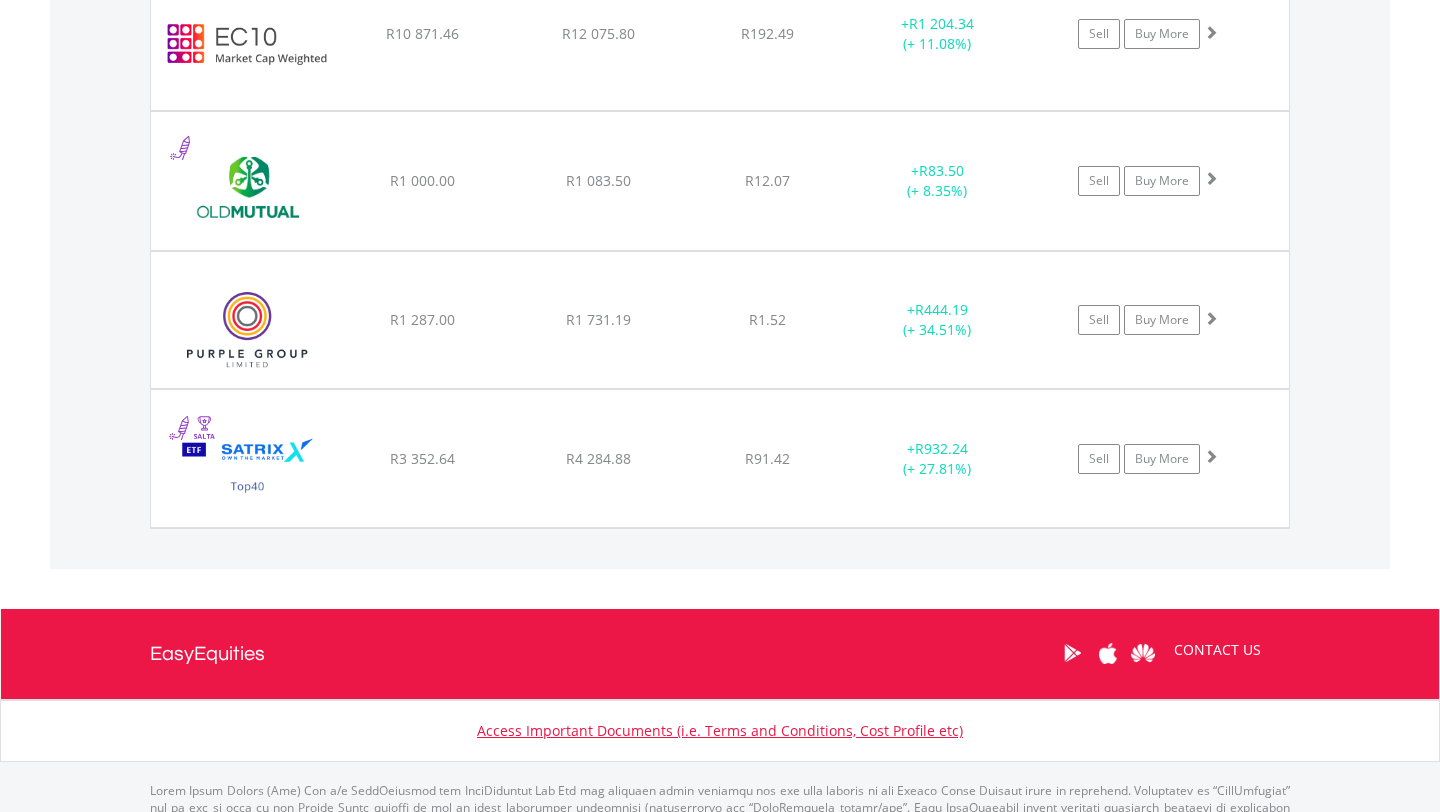 scroll, scrollTop: 1845, scrollLeft: 0, axis: vertical 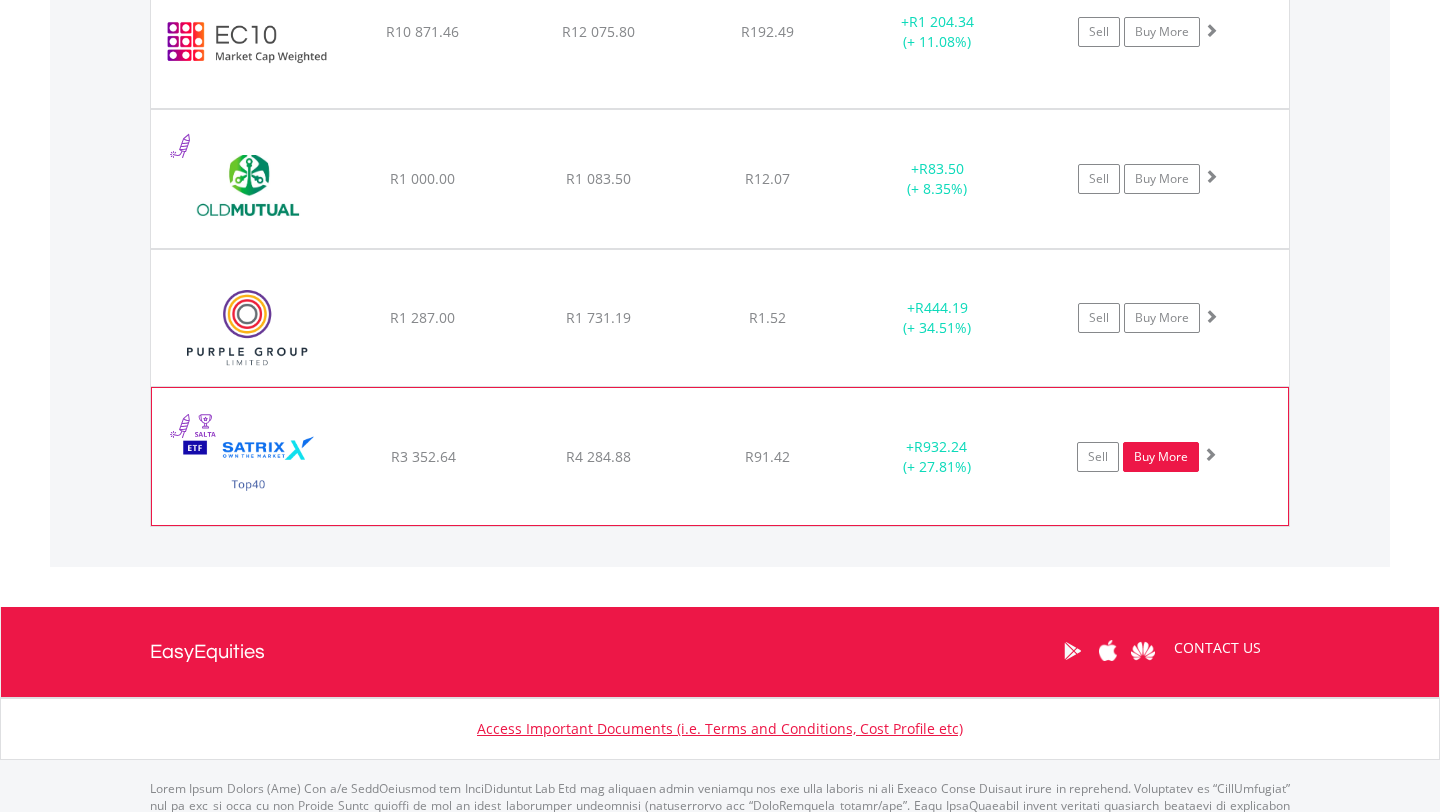 click on "Buy More" at bounding box center [1161, 457] 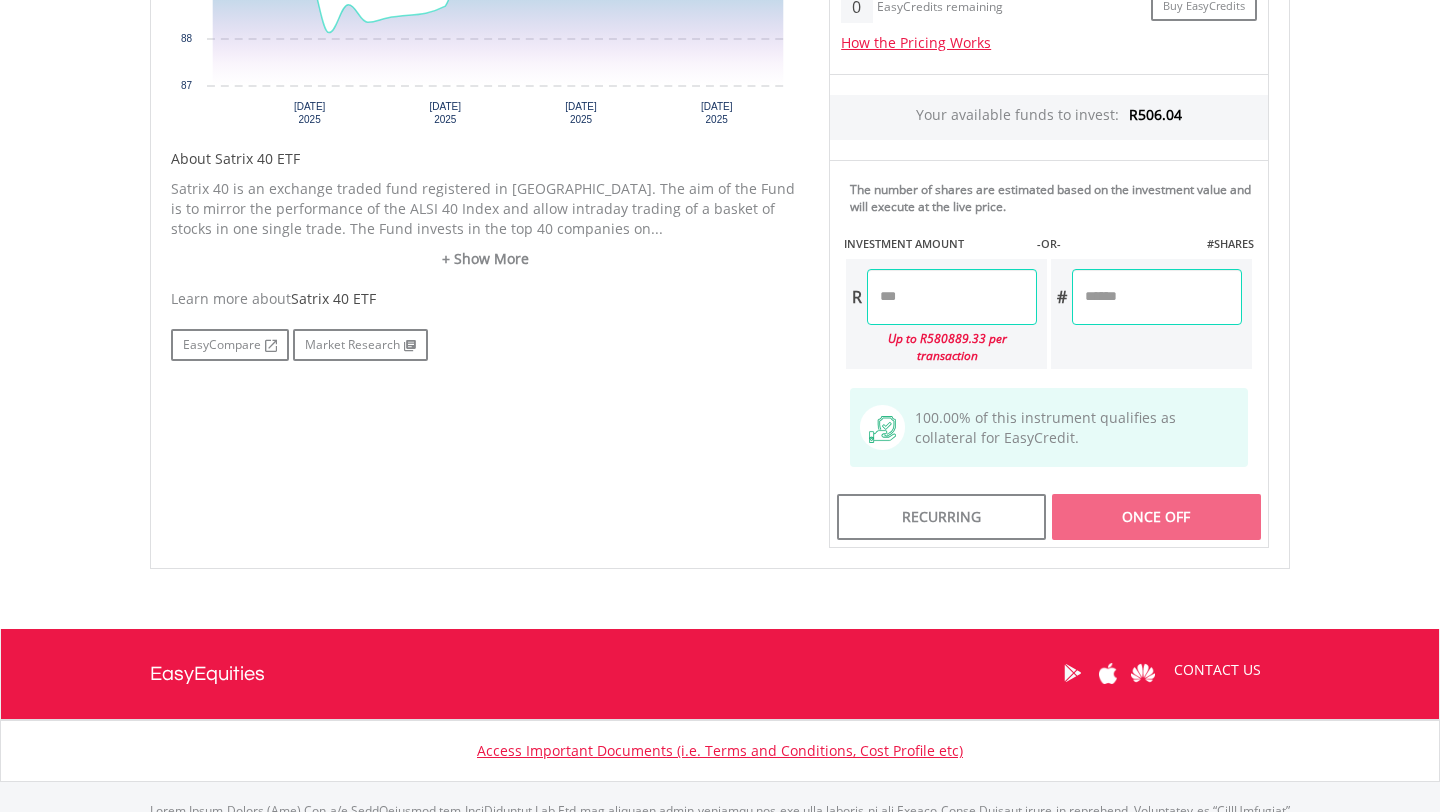 scroll, scrollTop: 978, scrollLeft: 0, axis: vertical 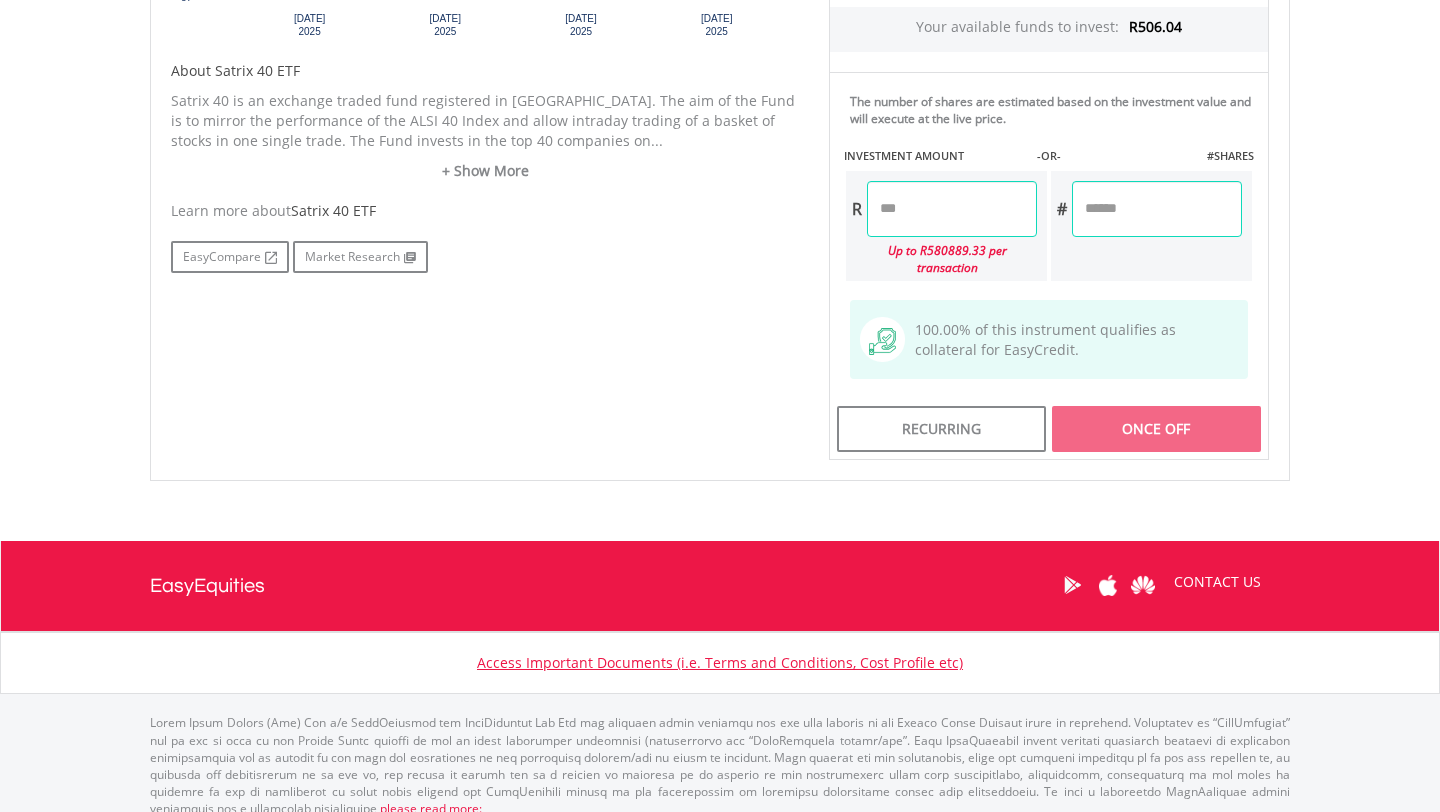 click at bounding box center [952, 209] 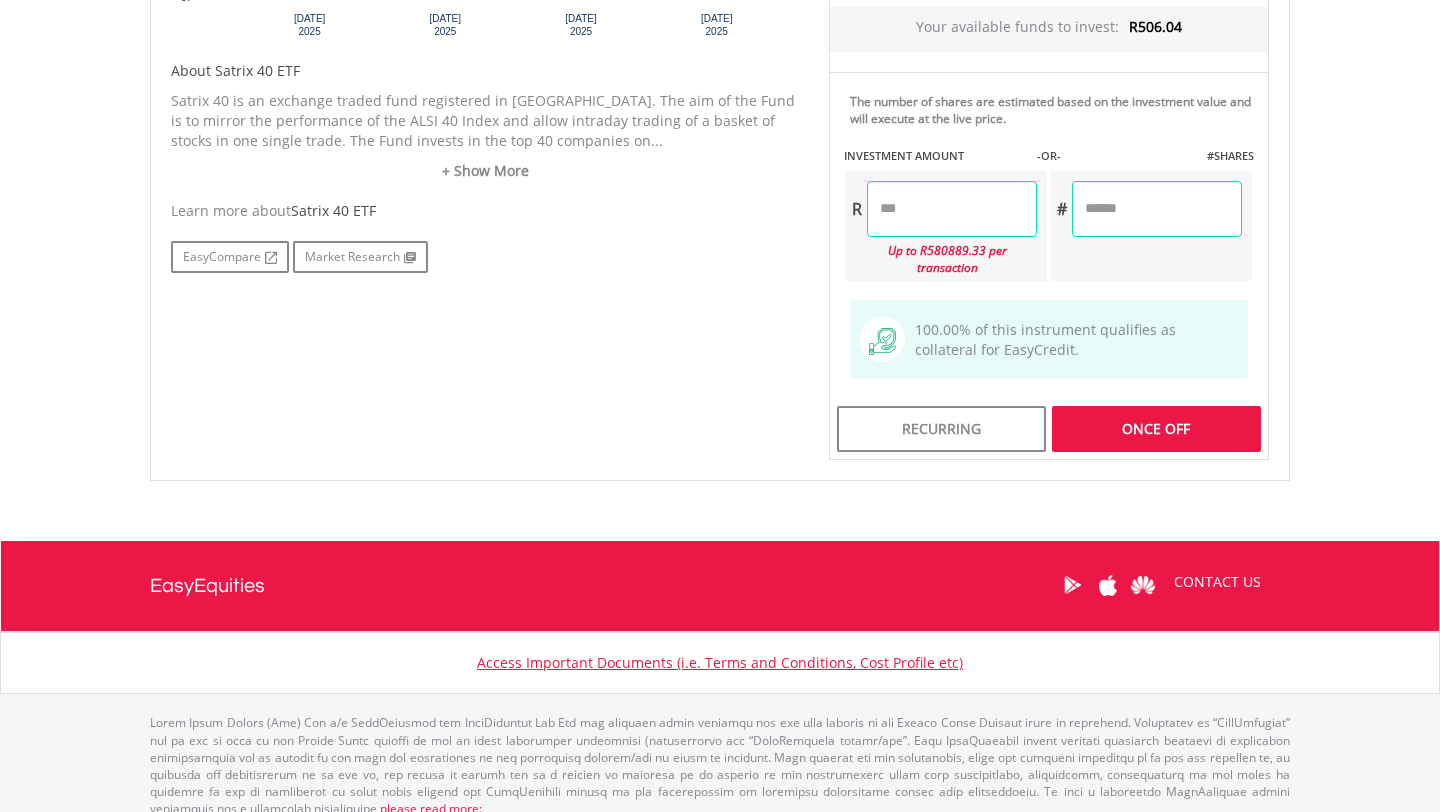 type on "******" 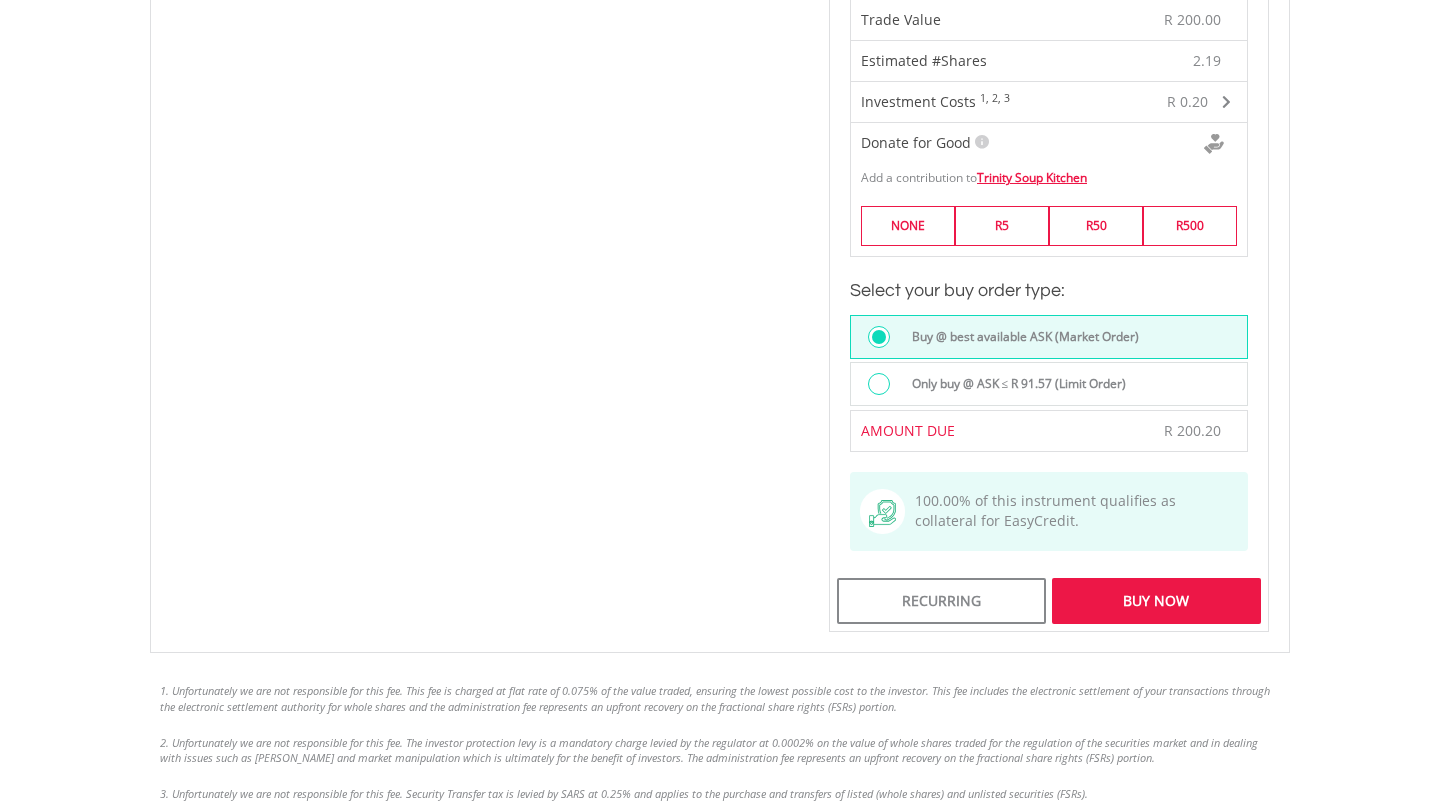 scroll, scrollTop: 1474, scrollLeft: 0, axis: vertical 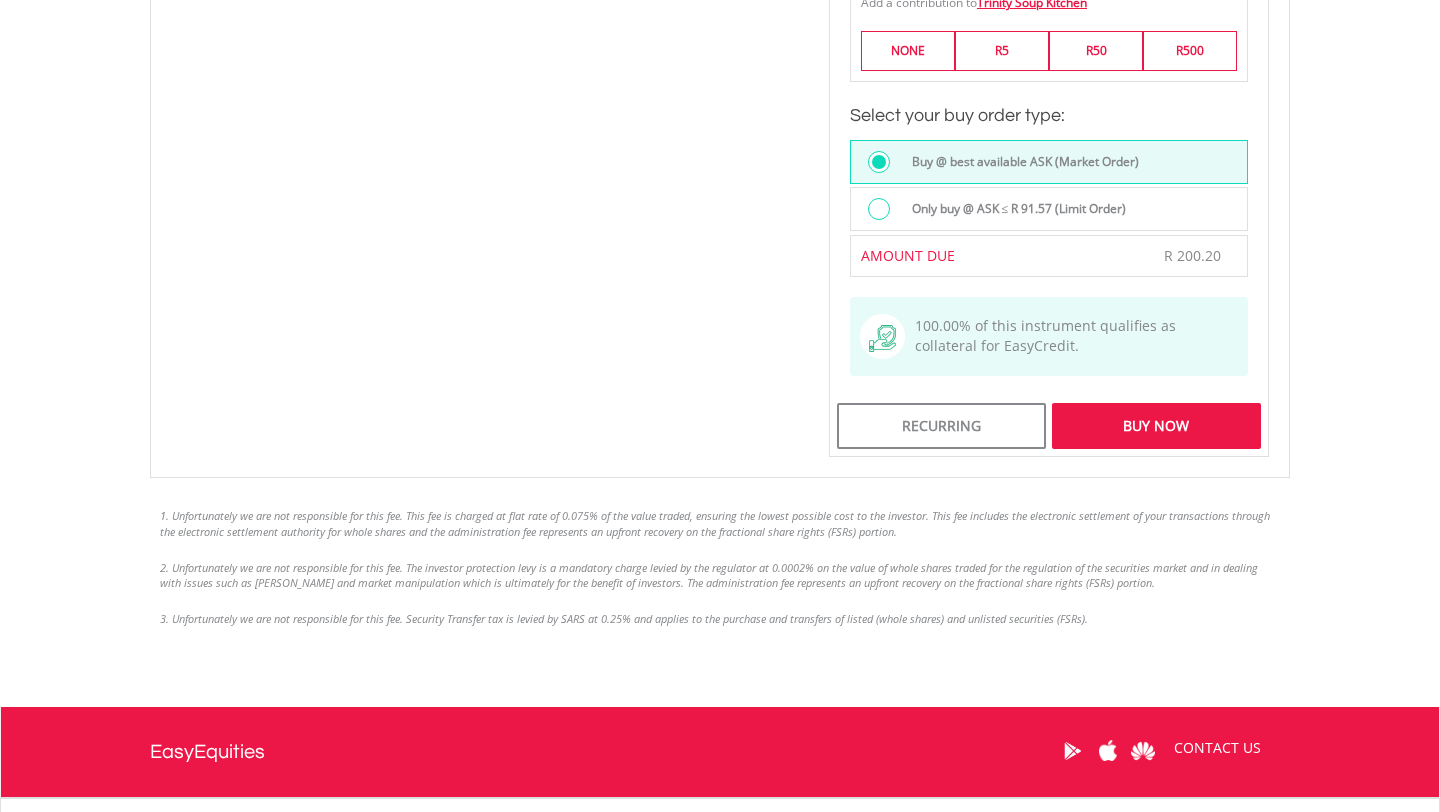 click on "Buy Now" at bounding box center (1156, 426) 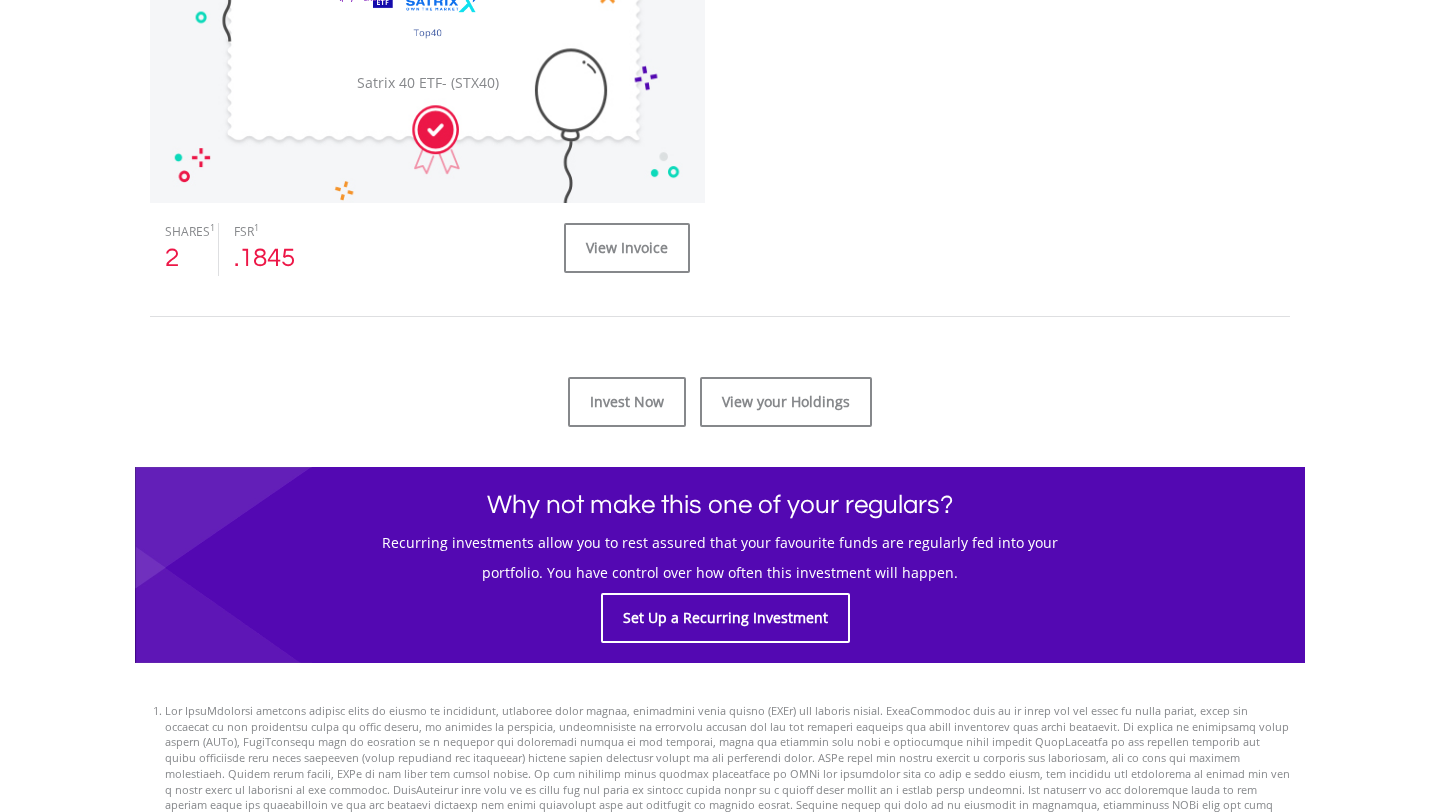 scroll, scrollTop: 1097, scrollLeft: 0, axis: vertical 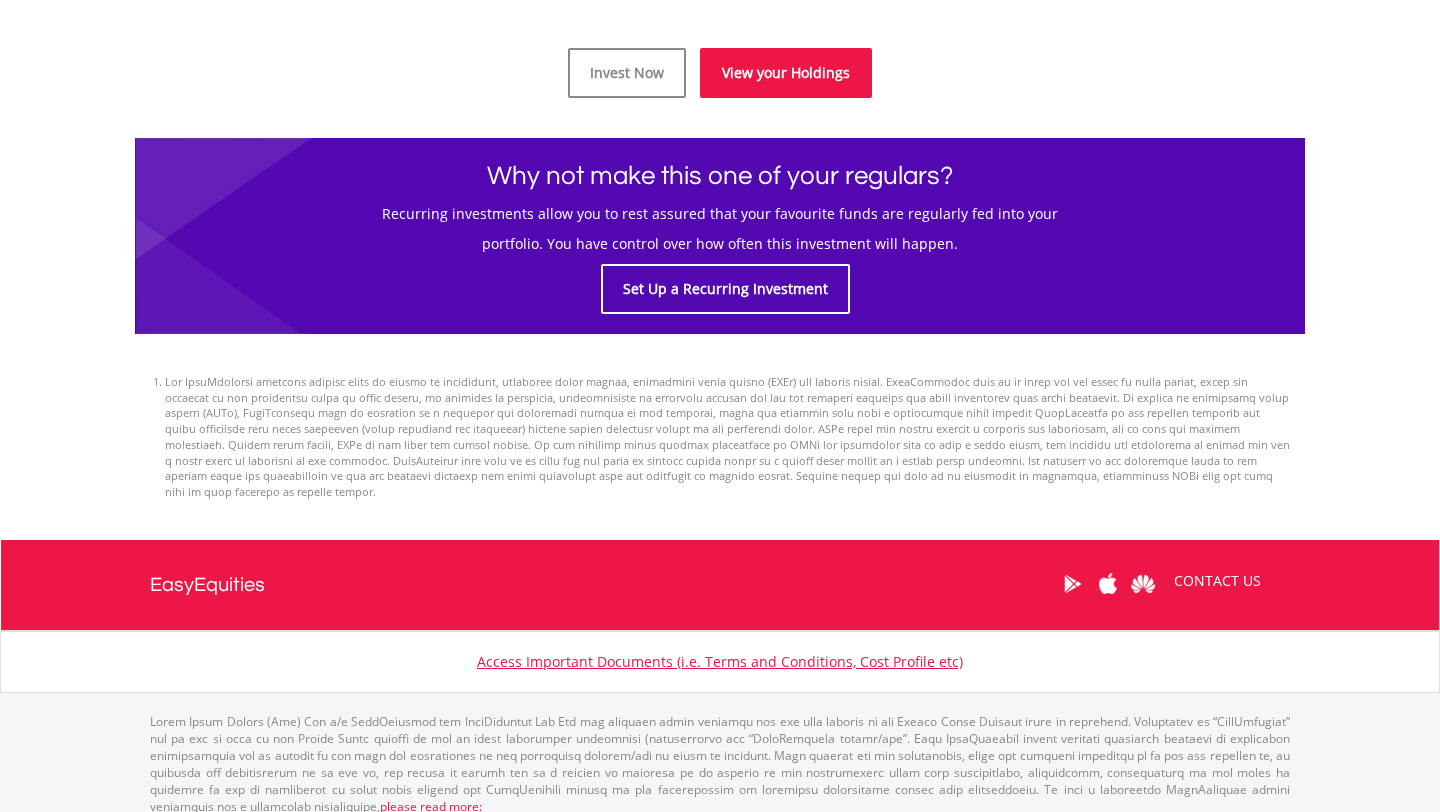 click on "View your Holdings" at bounding box center [786, 73] 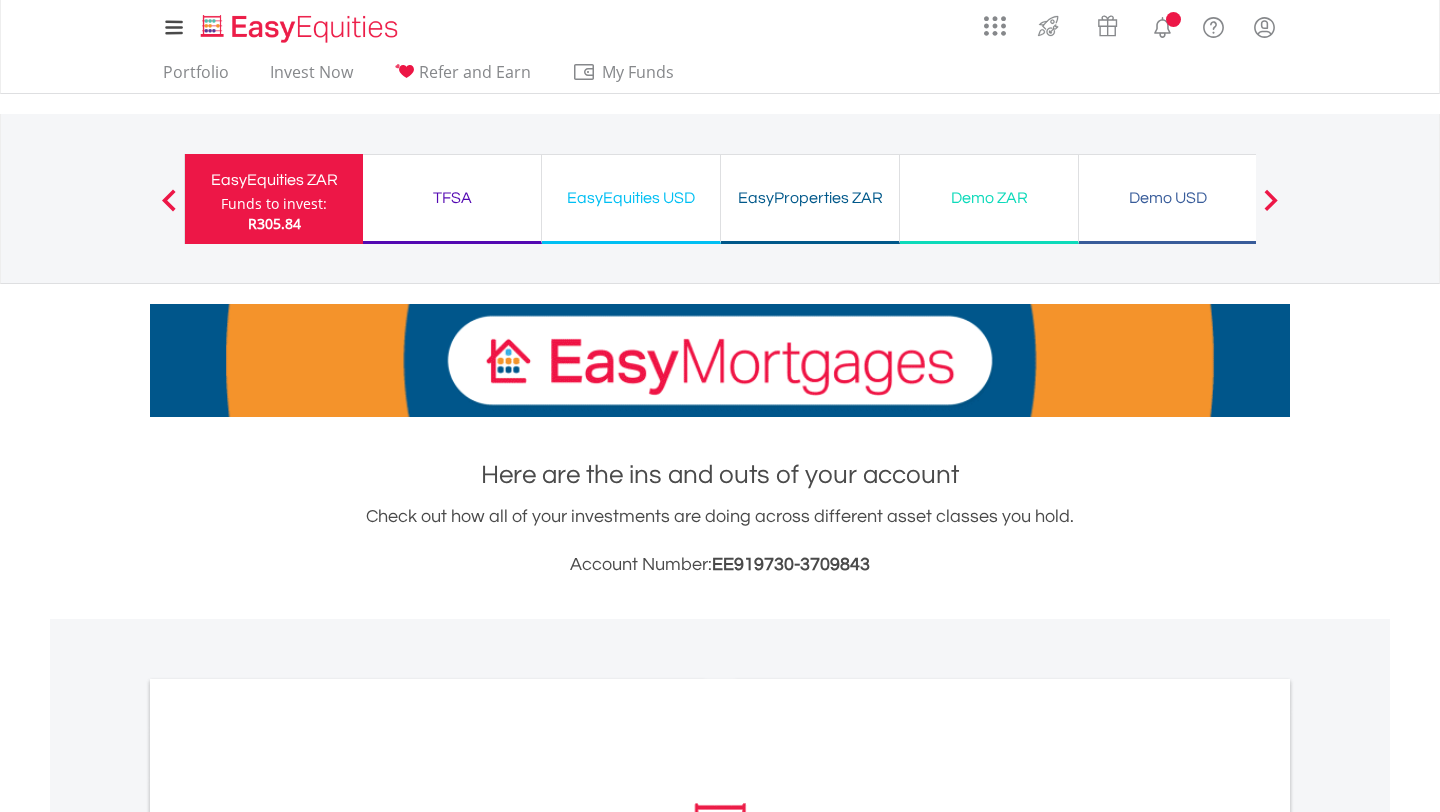 scroll, scrollTop: 607, scrollLeft: 0, axis: vertical 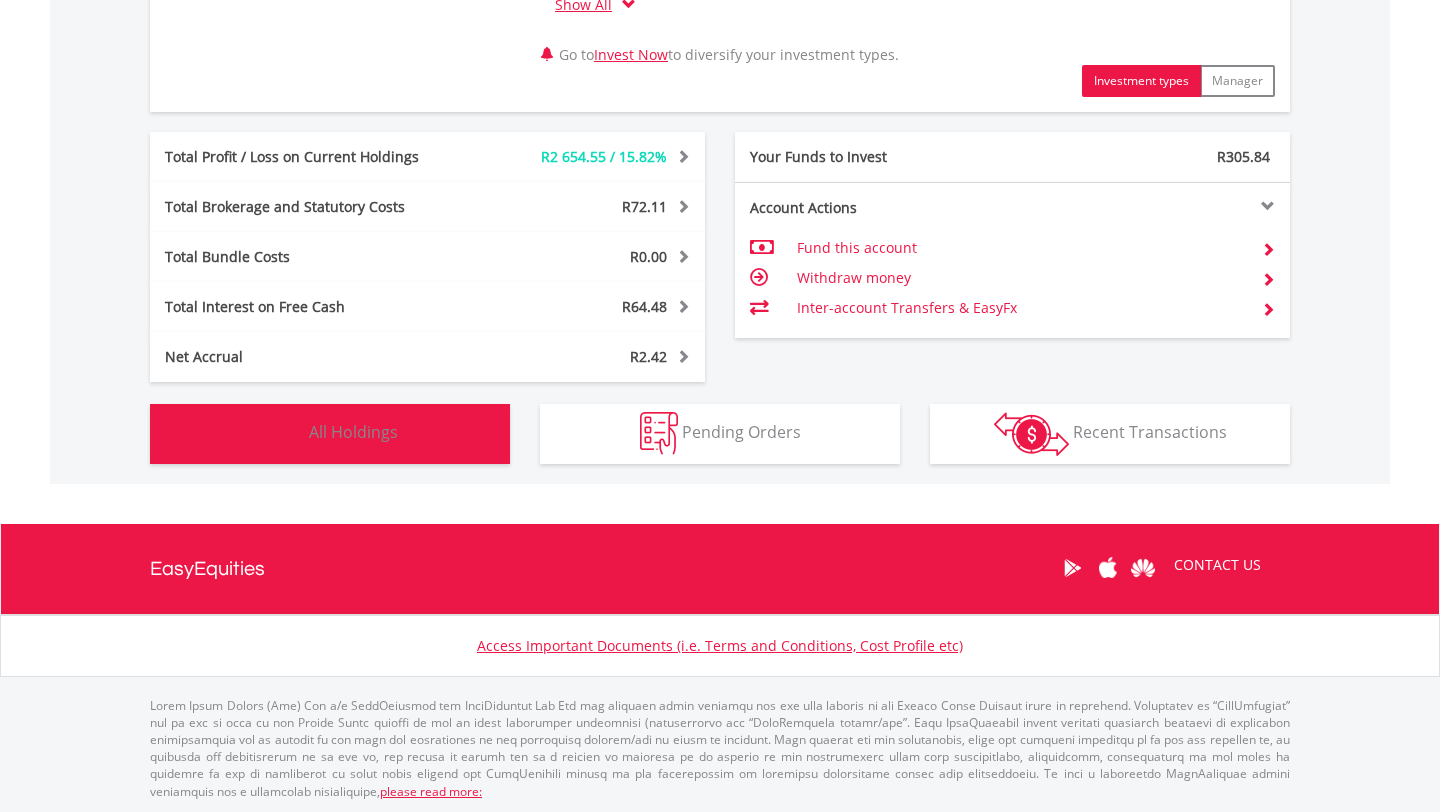 click on "All Holdings" at bounding box center (353, 432) 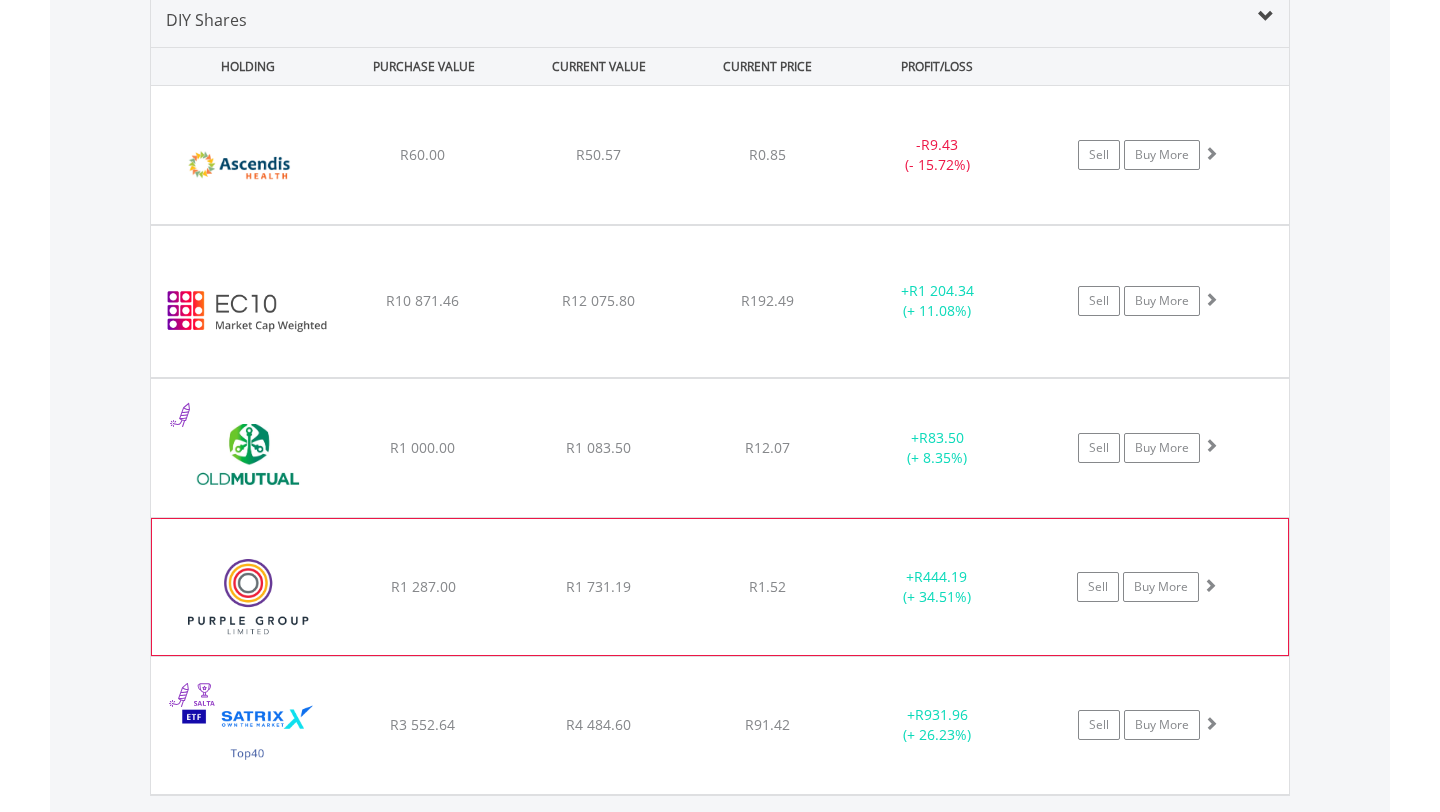scroll, scrollTop: 1699, scrollLeft: 0, axis: vertical 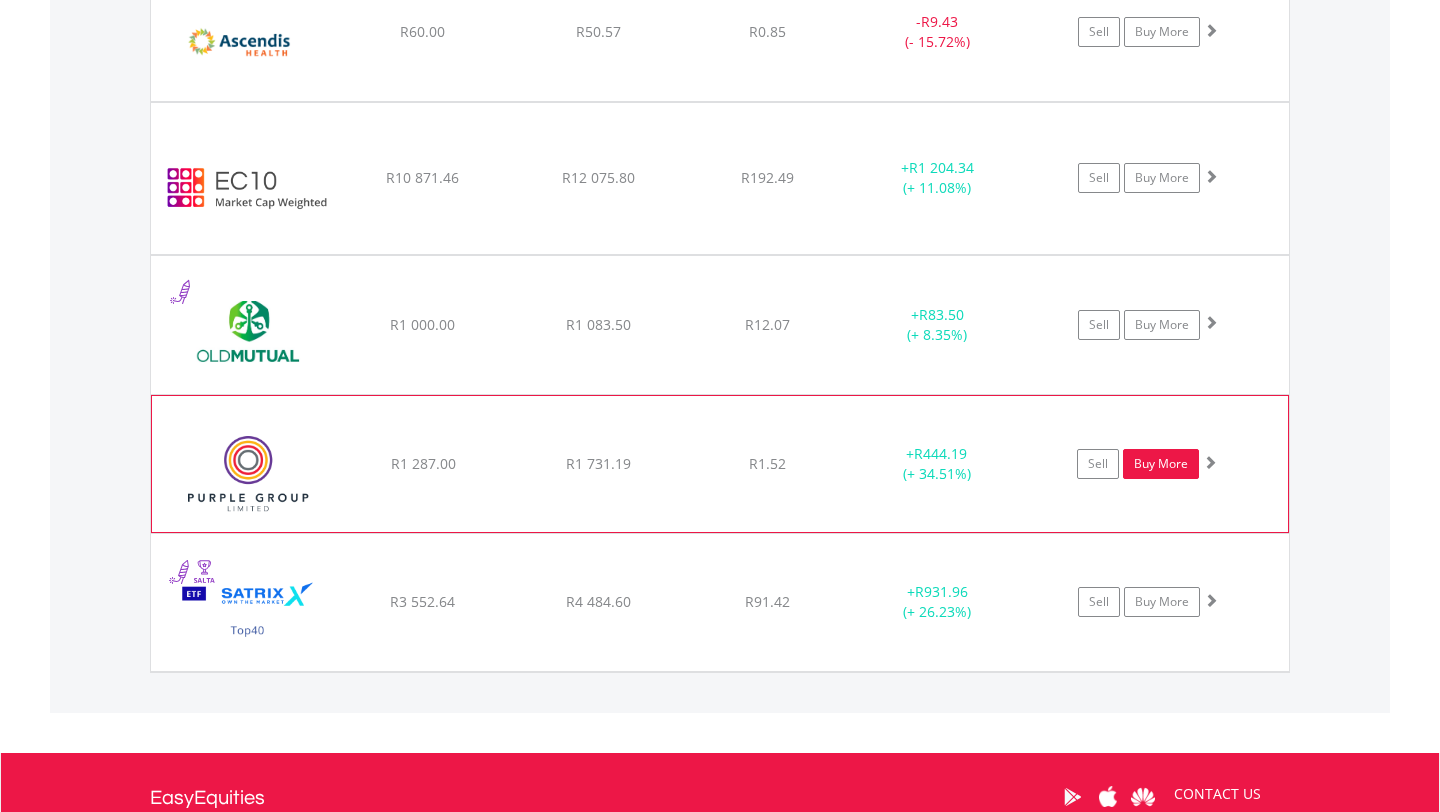 click on "Buy More" at bounding box center (1161, 464) 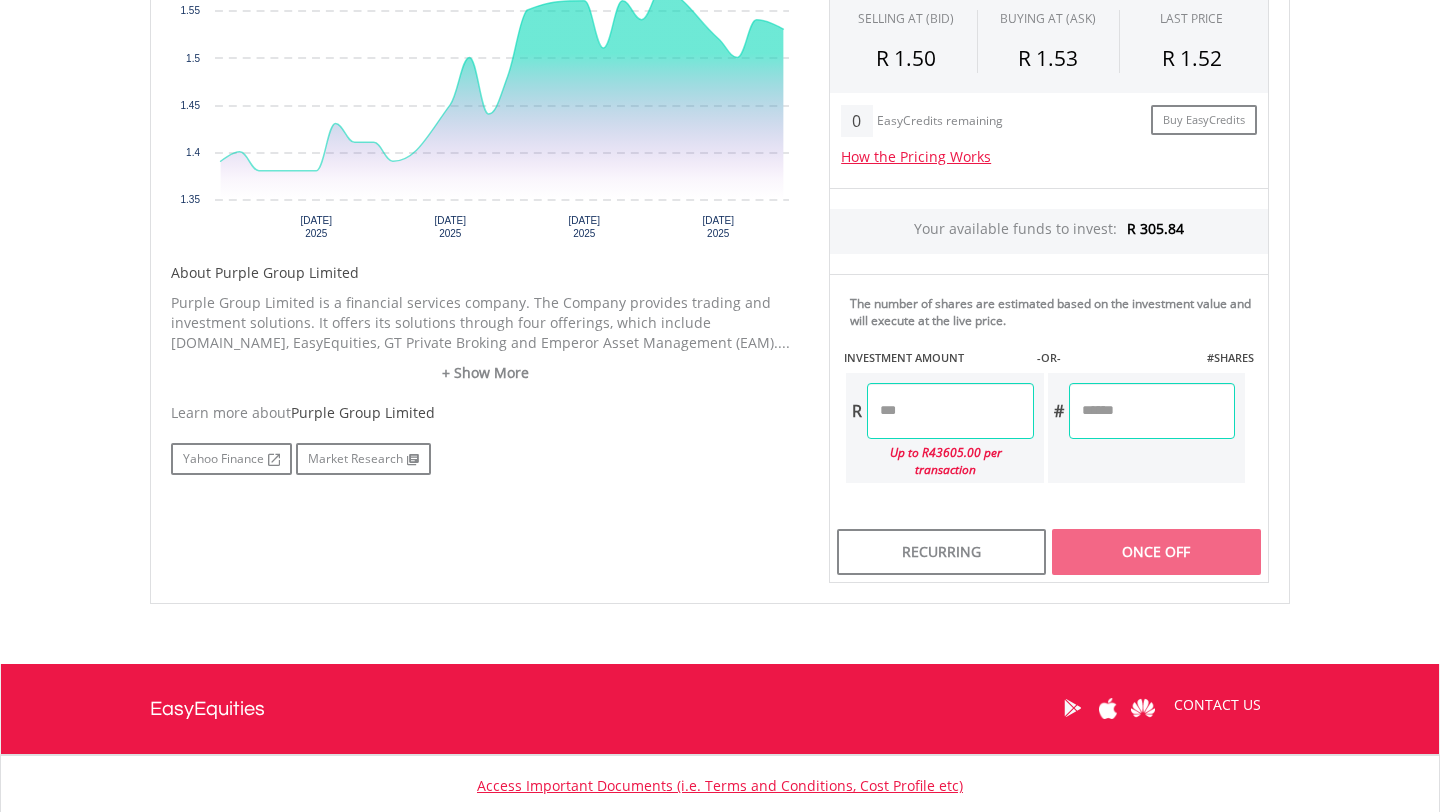 scroll, scrollTop: 879, scrollLeft: 0, axis: vertical 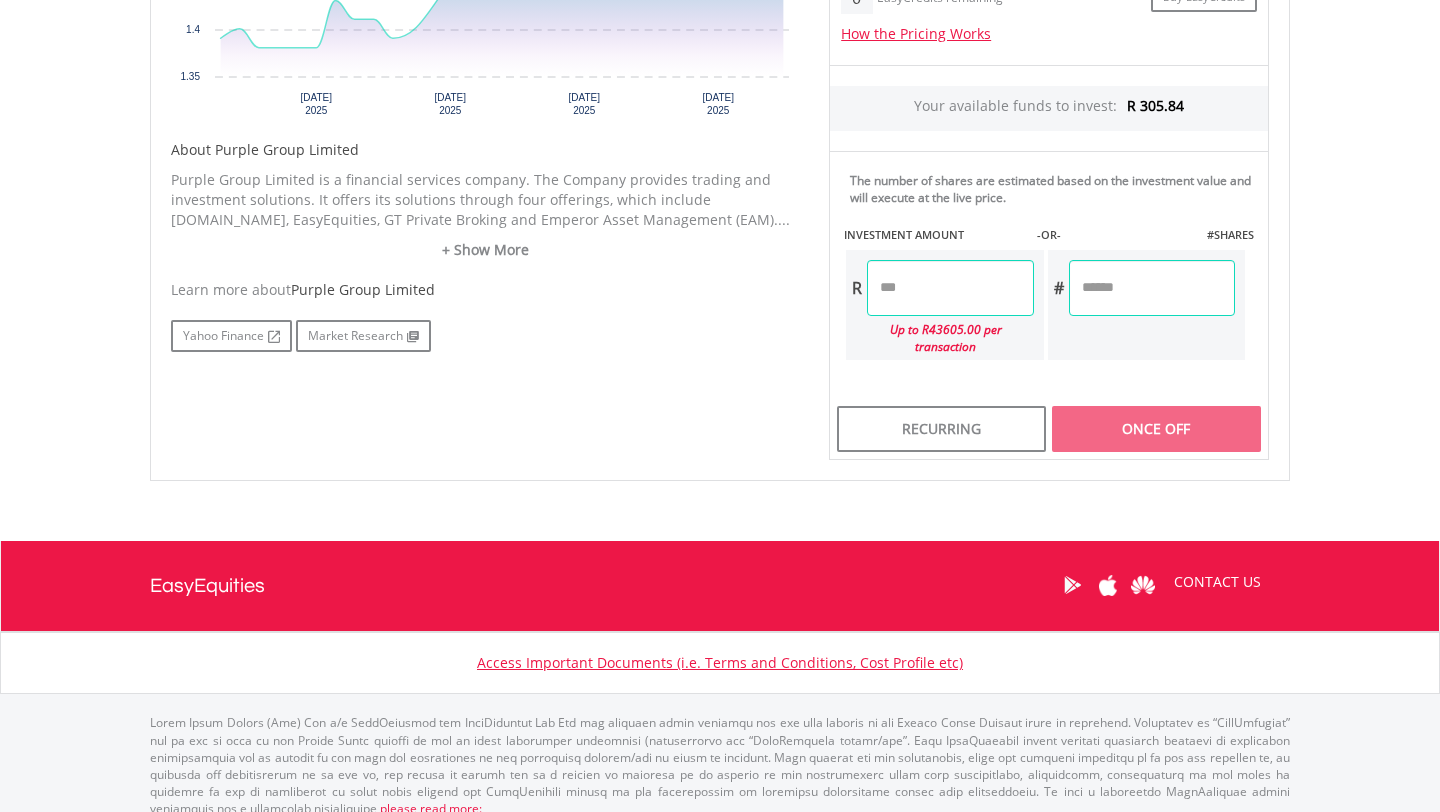click at bounding box center (950, 288) 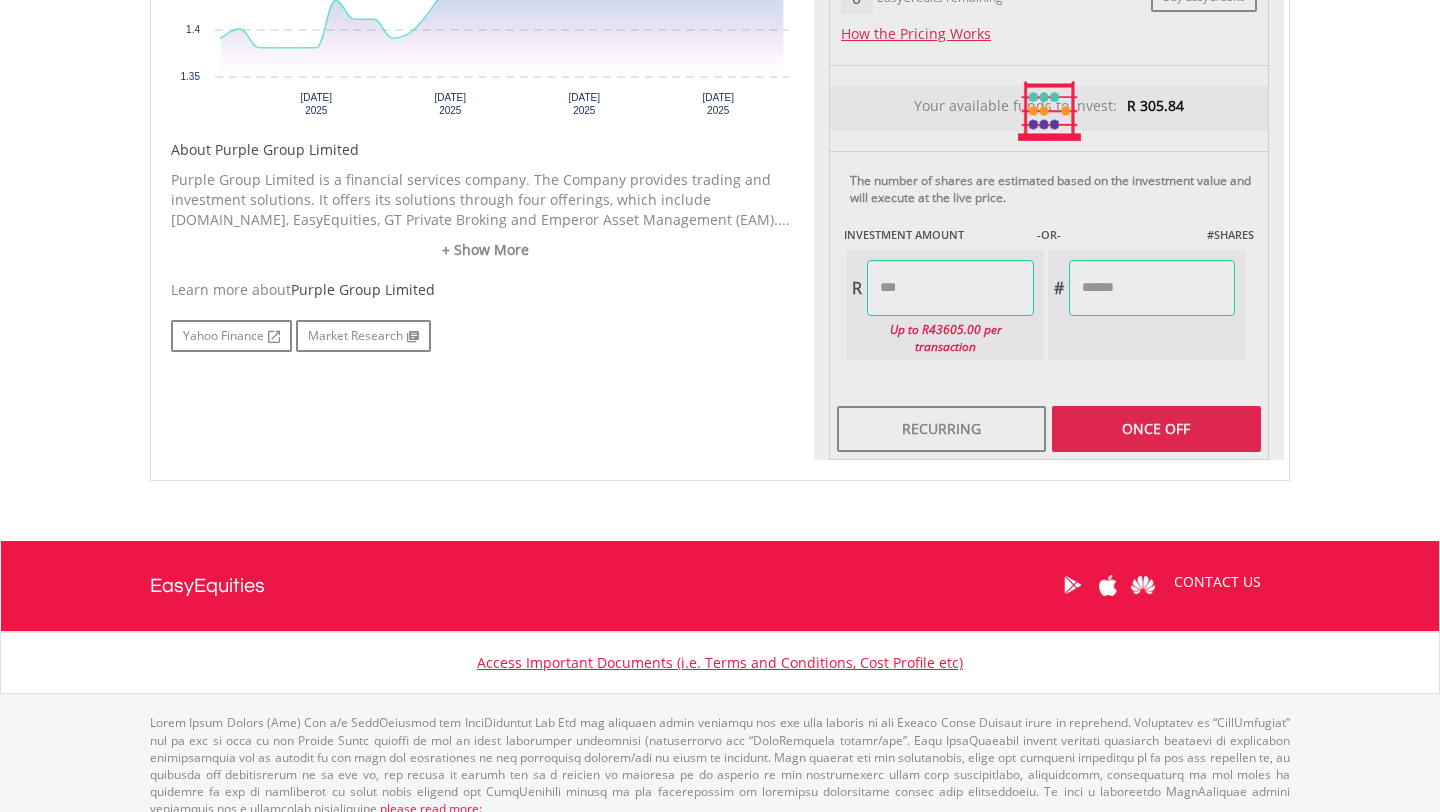type on "******" 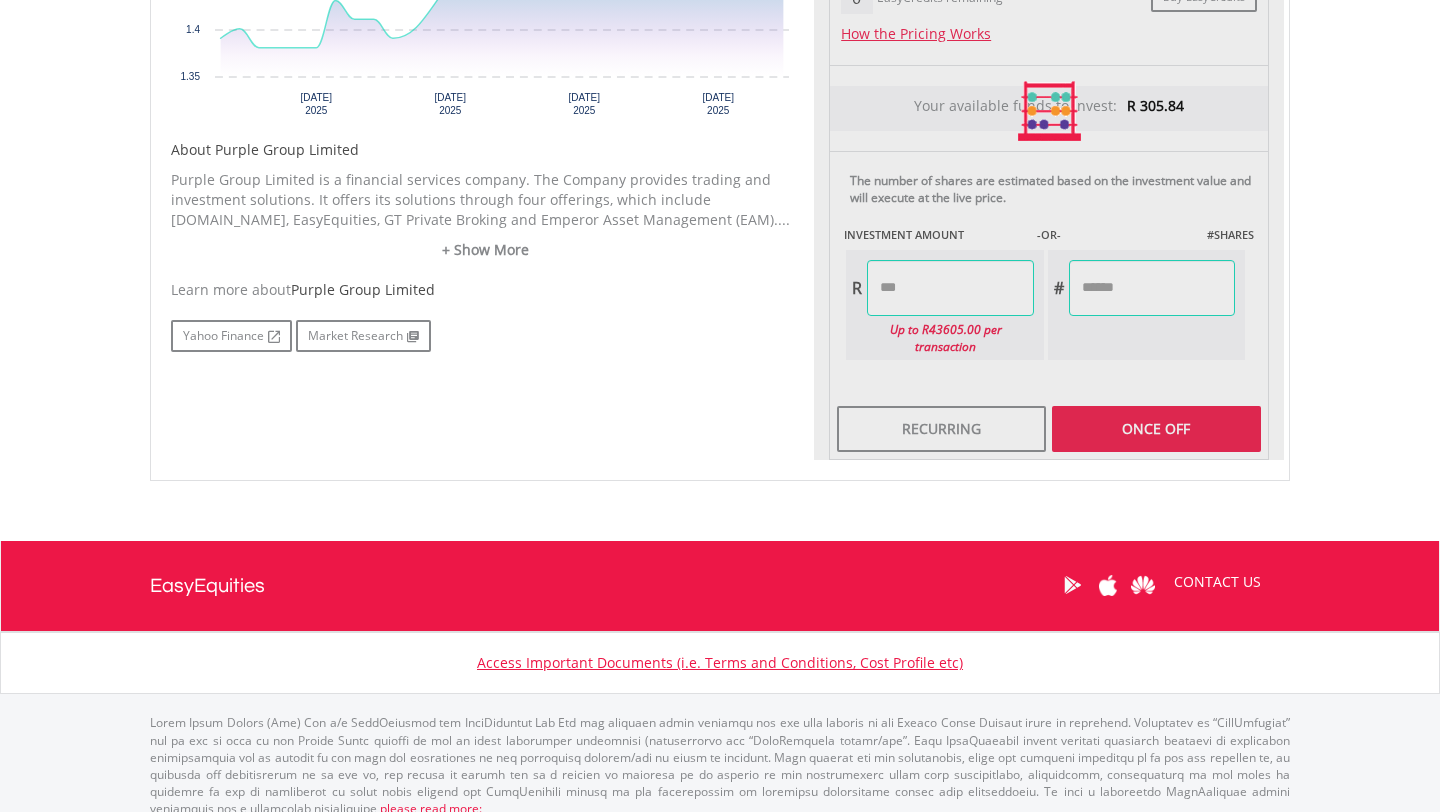 type on "*******" 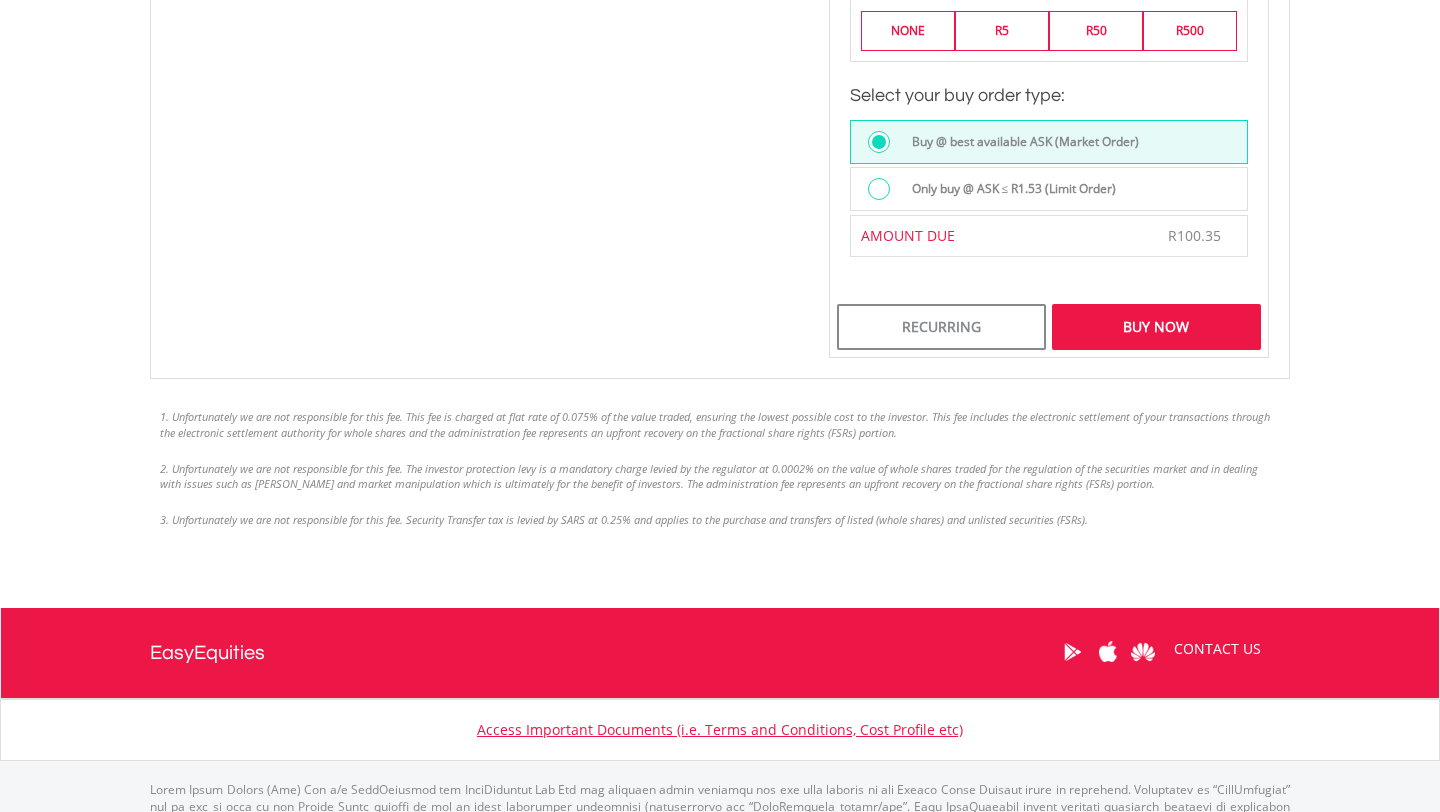 scroll, scrollTop: 1540, scrollLeft: 0, axis: vertical 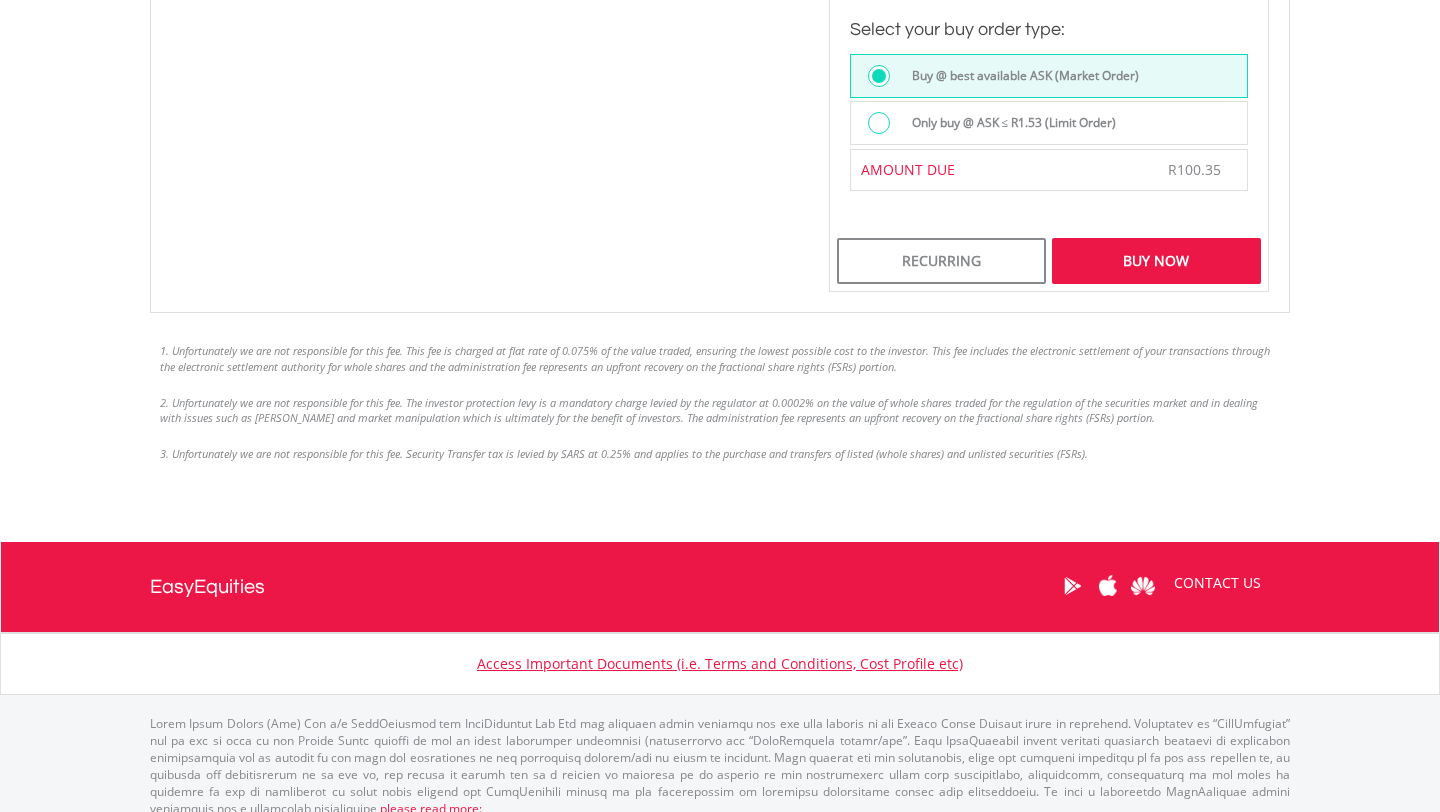 click on "Buy Now" at bounding box center [1156, 261] 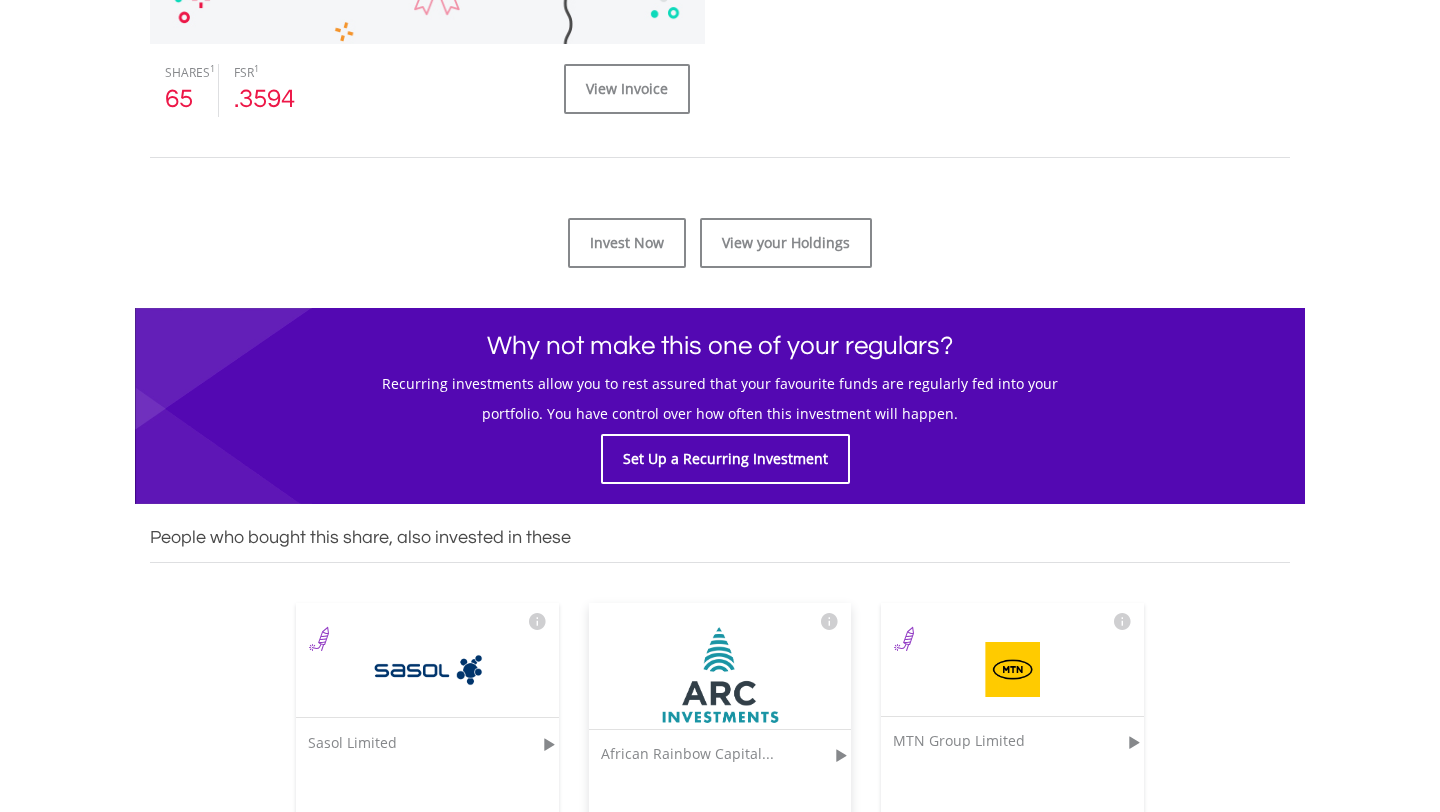 scroll, scrollTop: 888, scrollLeft: 0, axis: vertical 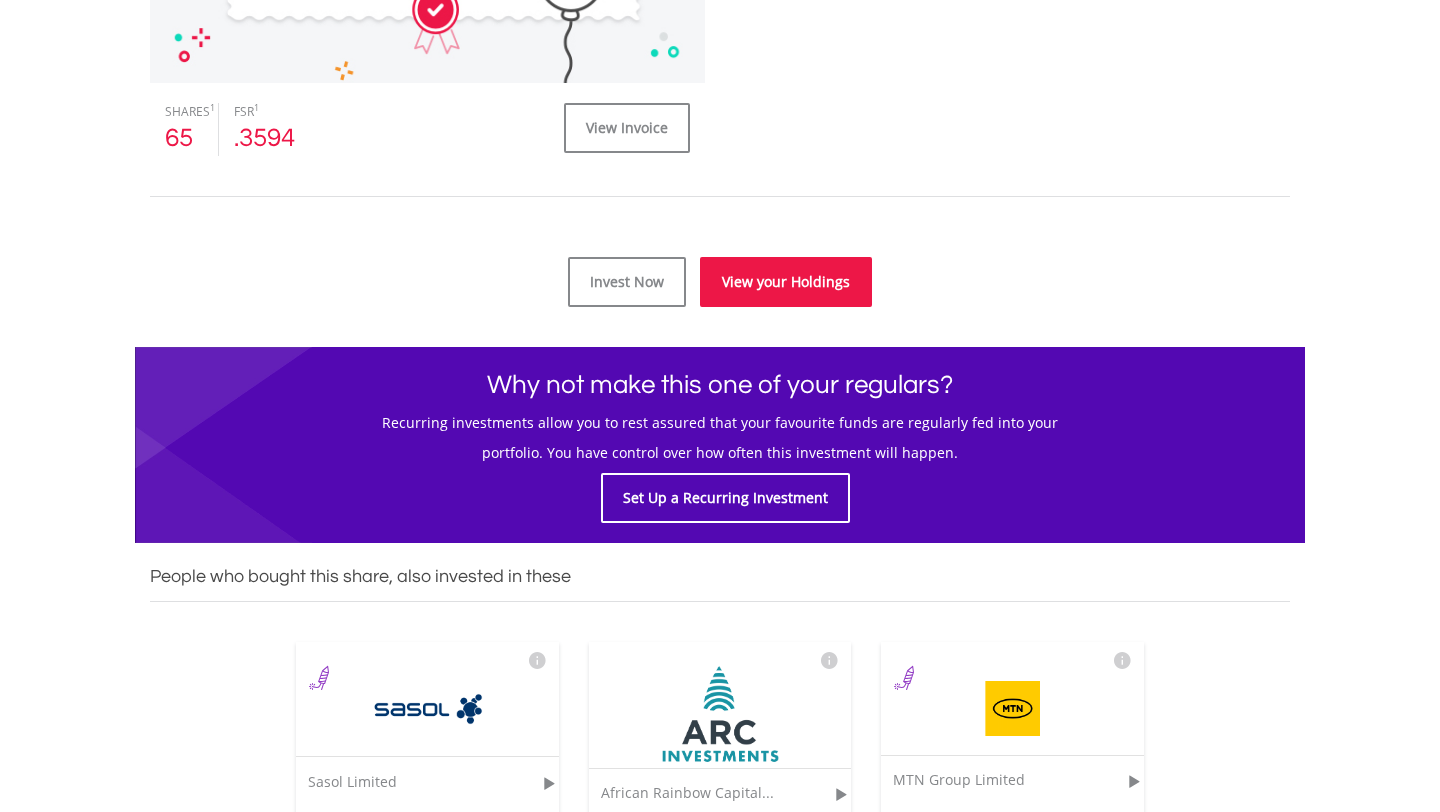 click on "View your Holdings" at bounding box center (786, 282) 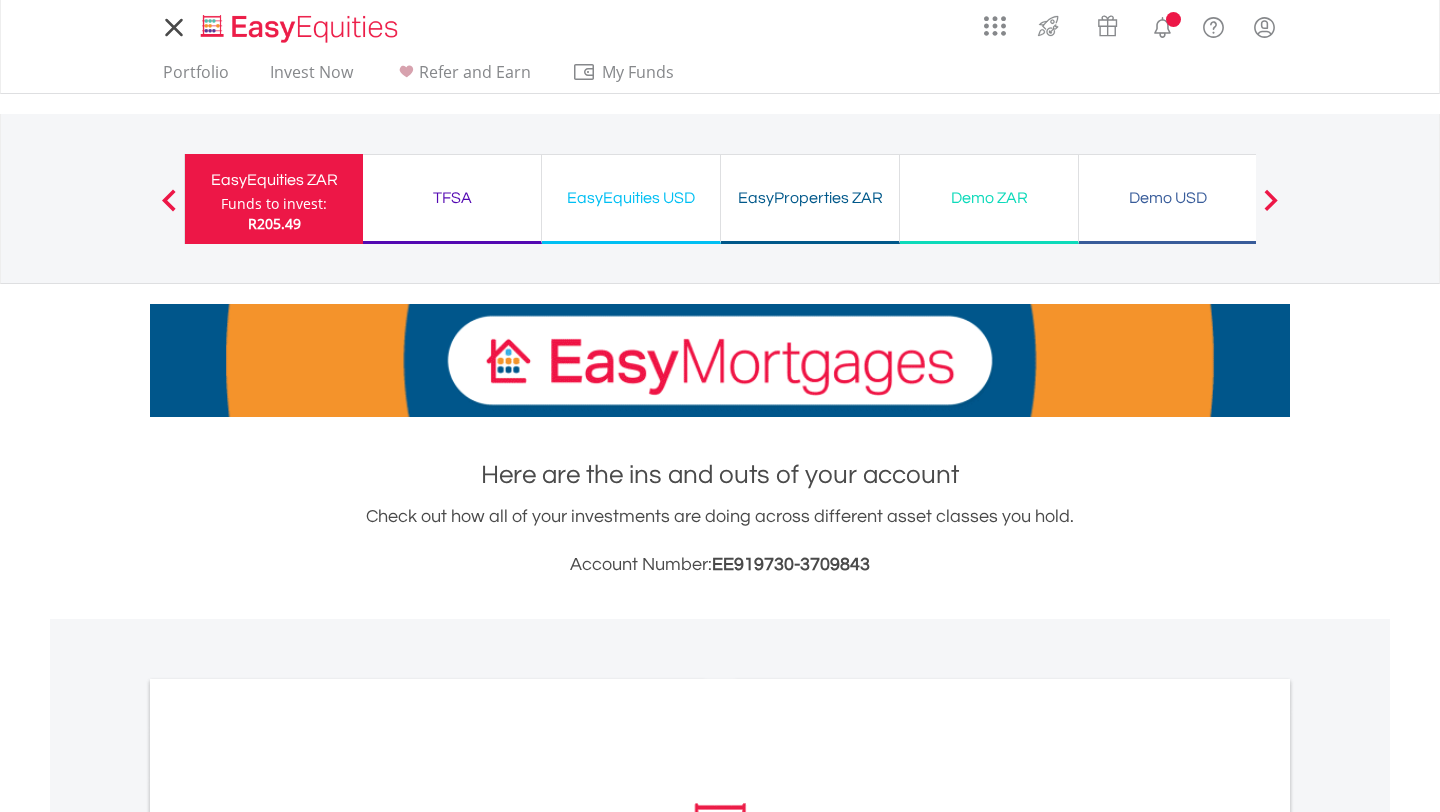 scroll, scrollTop: 0, scrollLeft: 0, axis: both 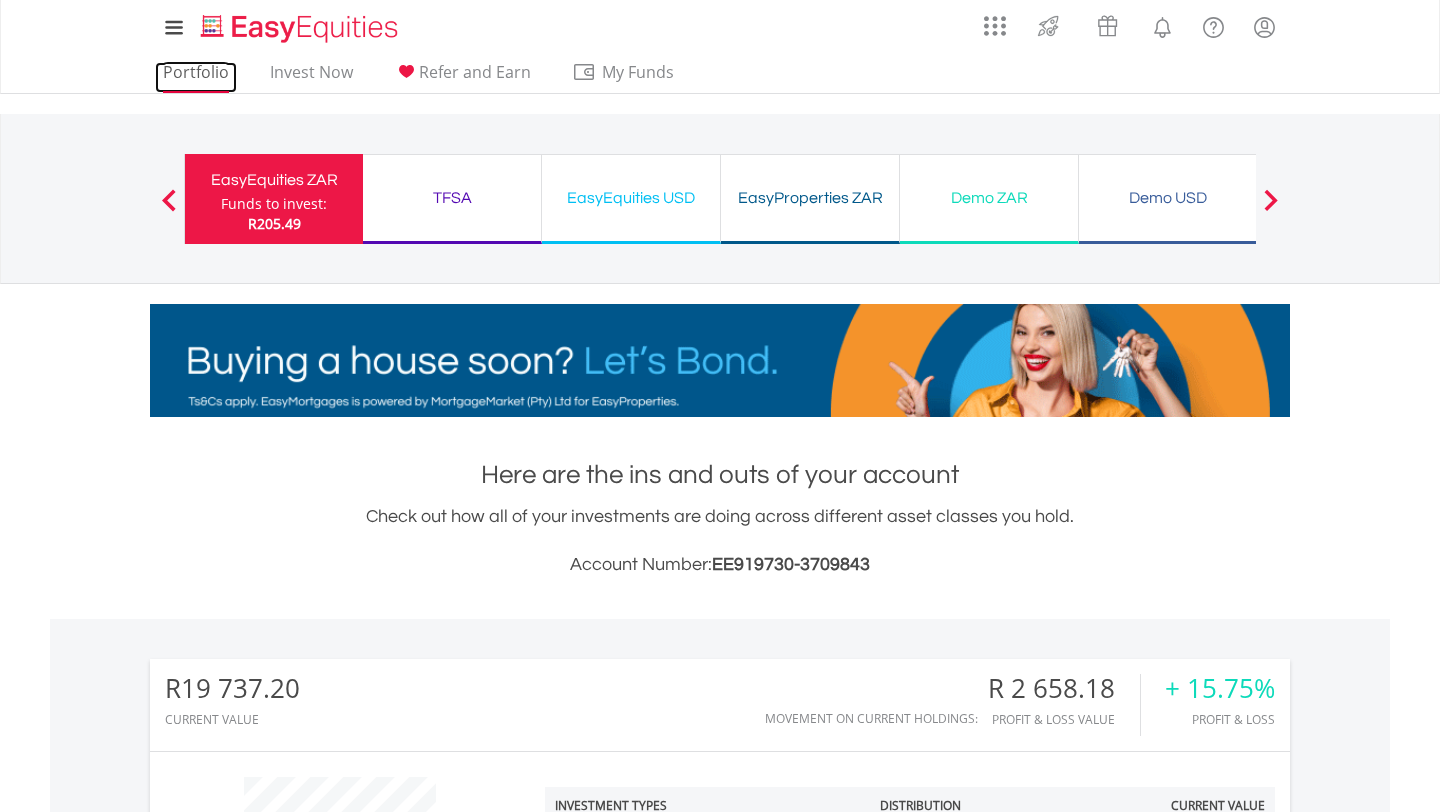 click on "Portfolio" at bounding box center [196, 77] 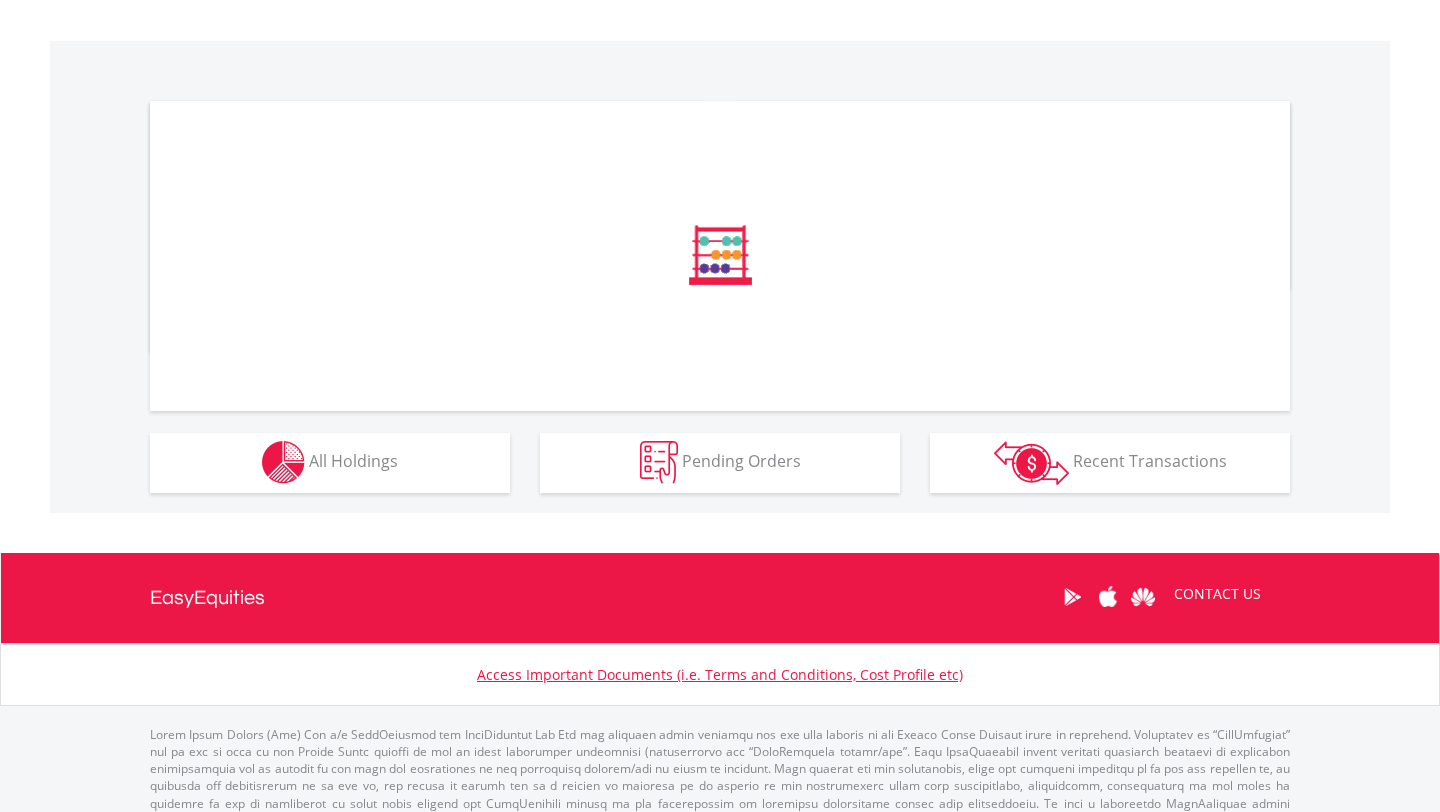 scroll, scrollTop: 607, scrollLeft: 0, axis: vertical 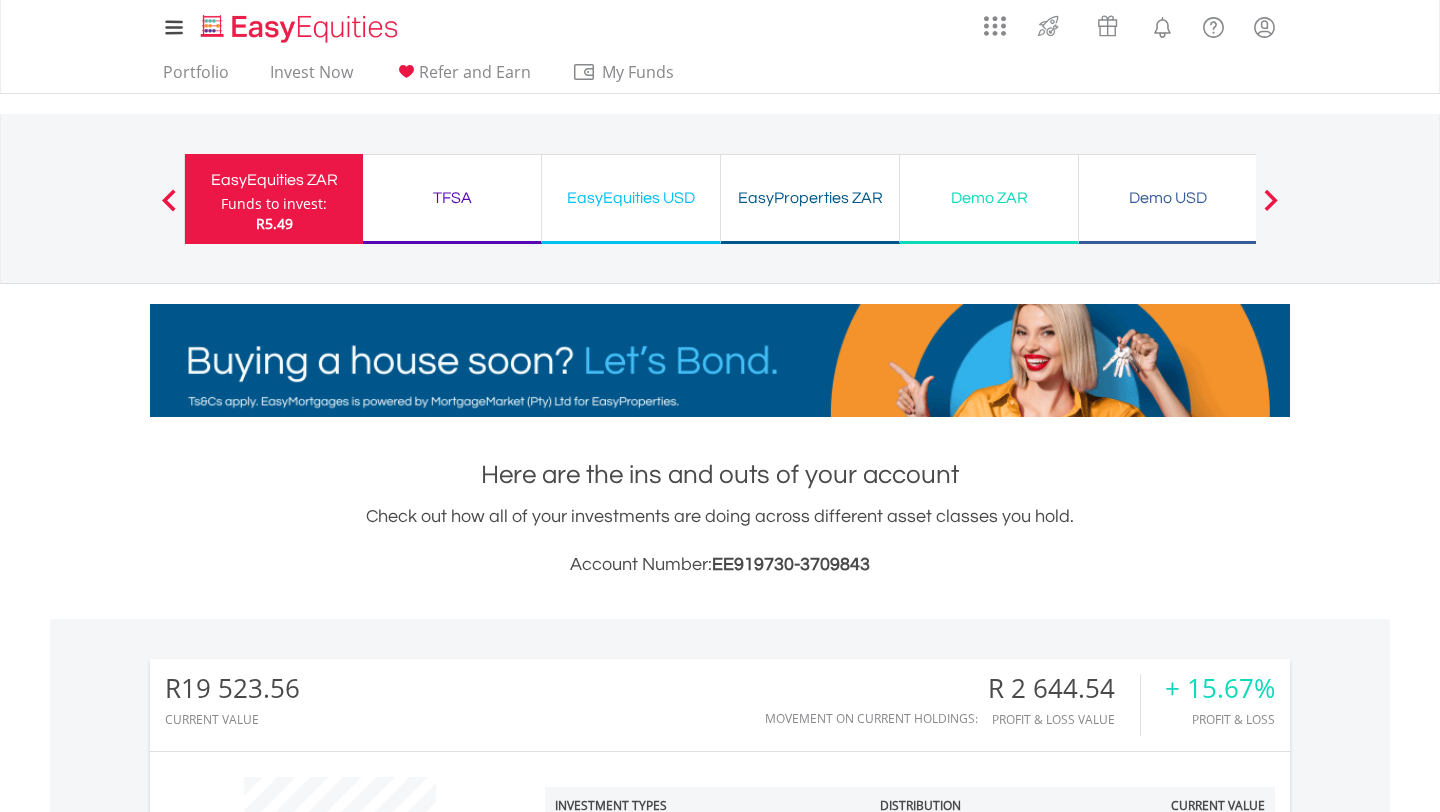 click on "EasyEquities USD
Funds to invest:
R5.49" at bounding box center [631, 199] 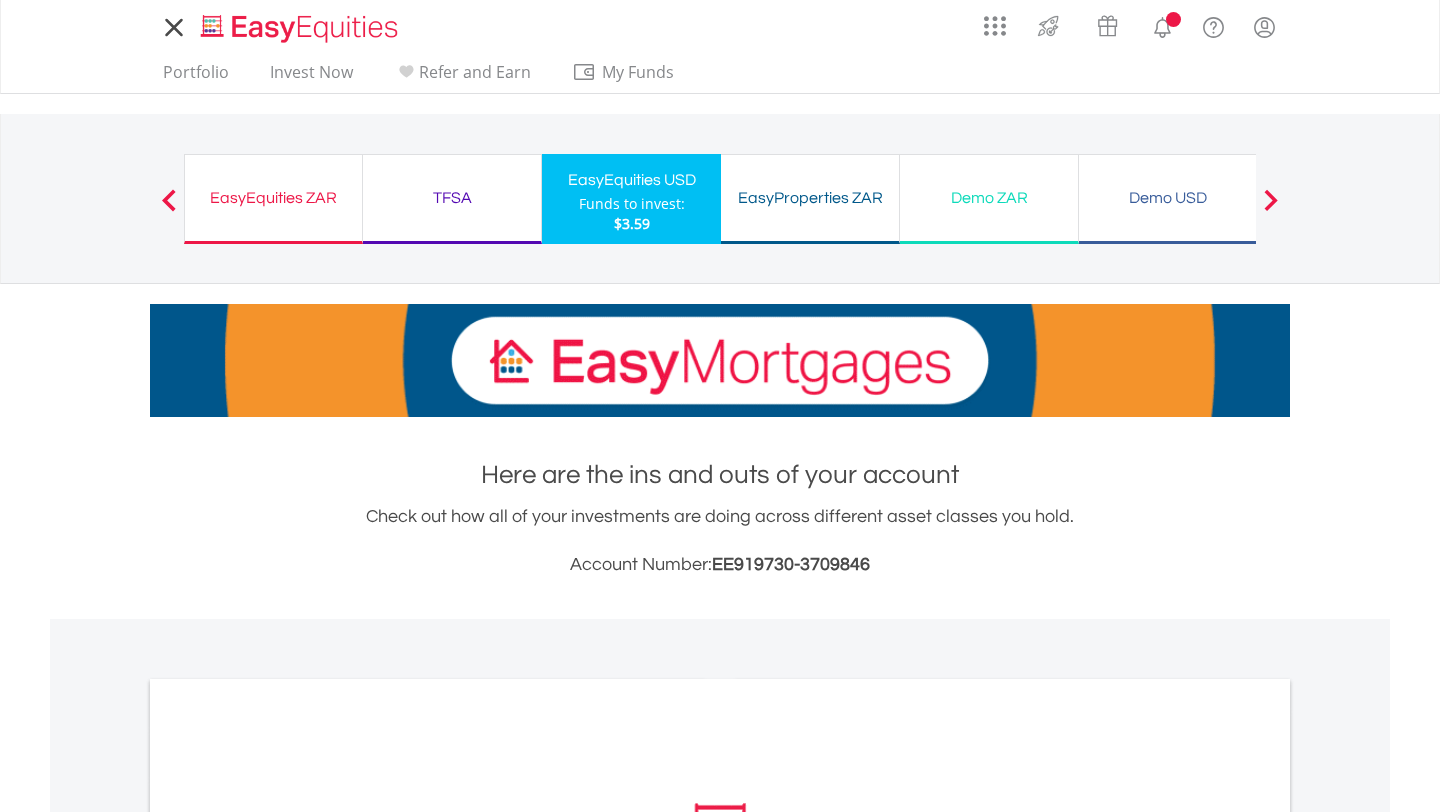 scroll, scrollTop: 0, scrollLeft: 0, axis: both 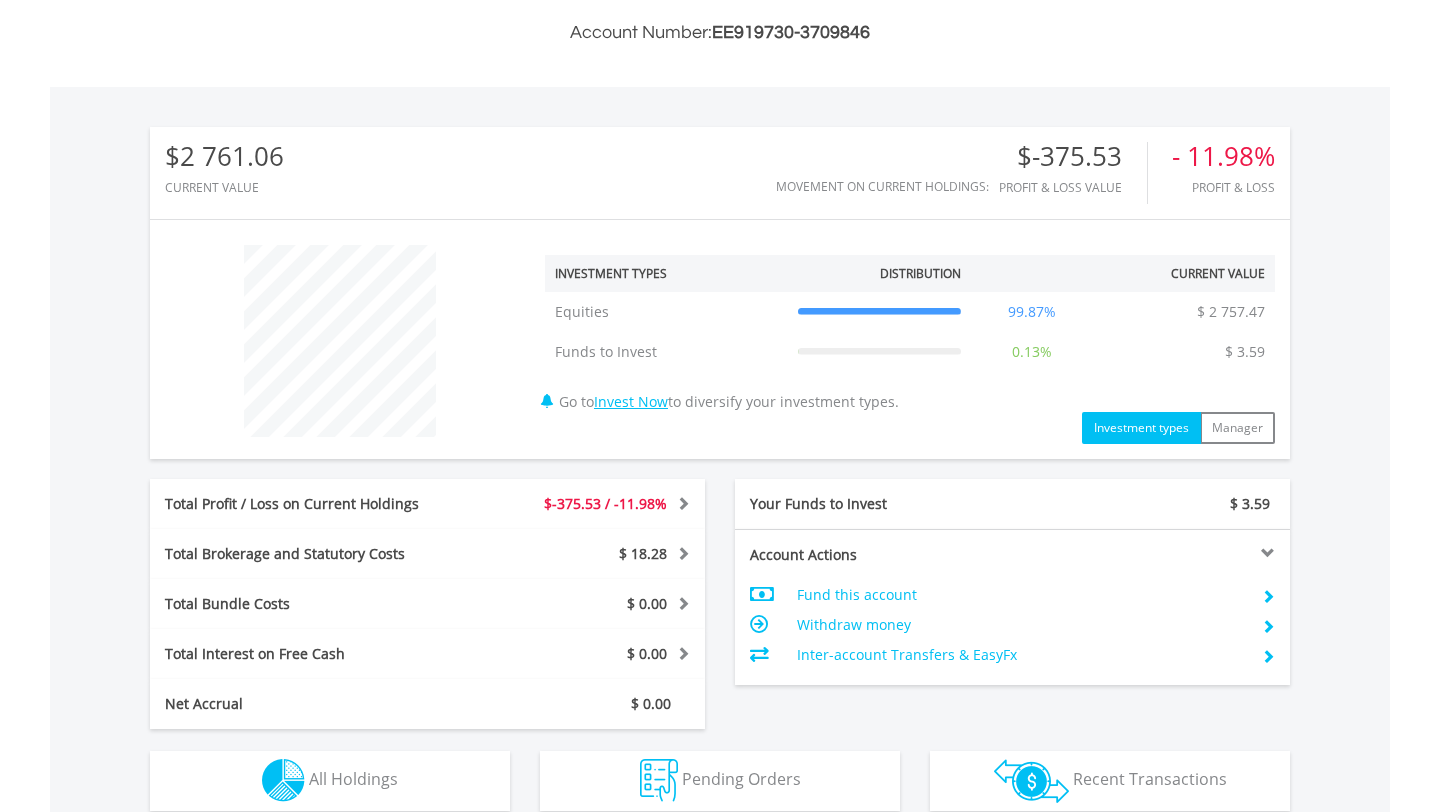 click on "0.13%" at bounding box center [1032, 352] 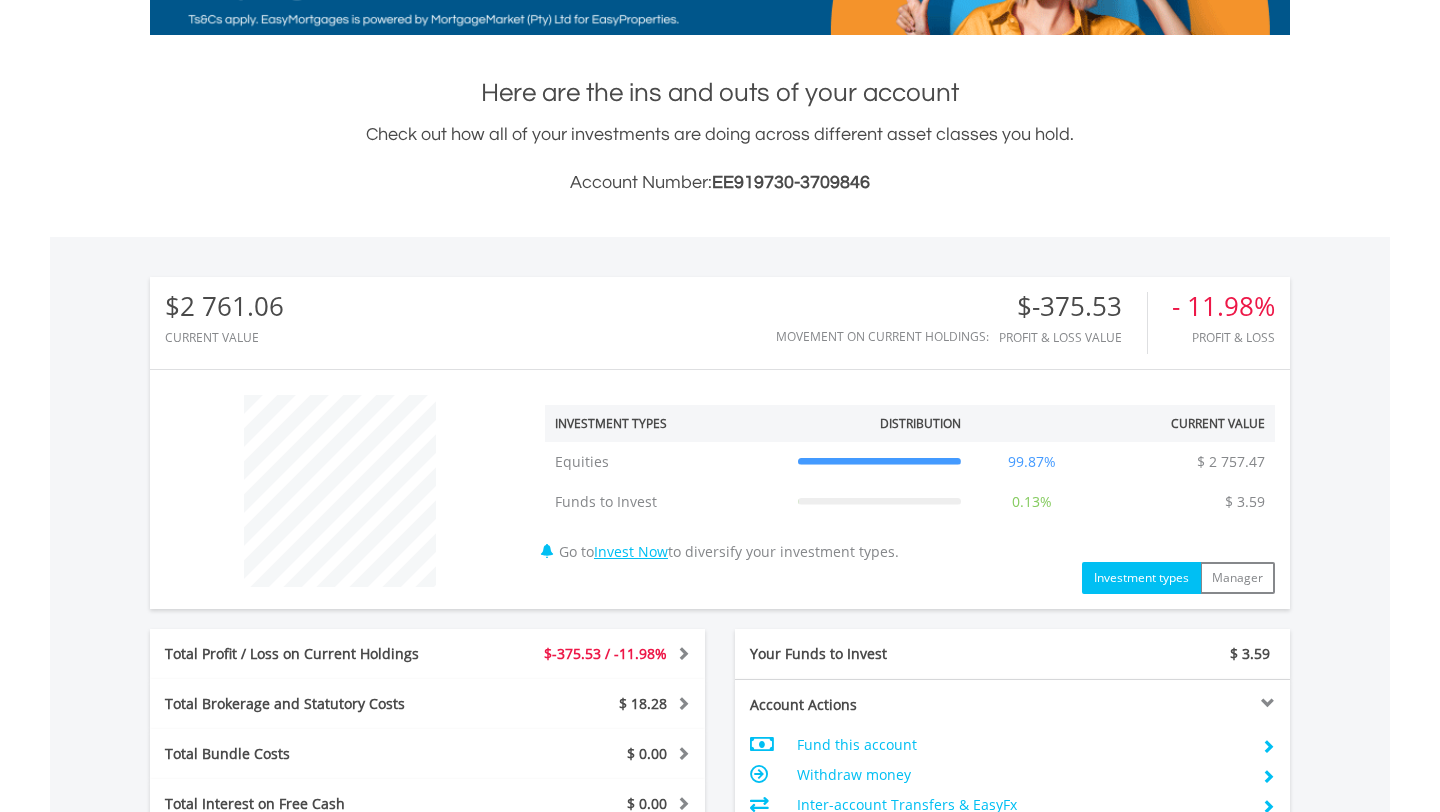 scroll, scrollTop: 879, scrollLeft: 0, axis: vertical 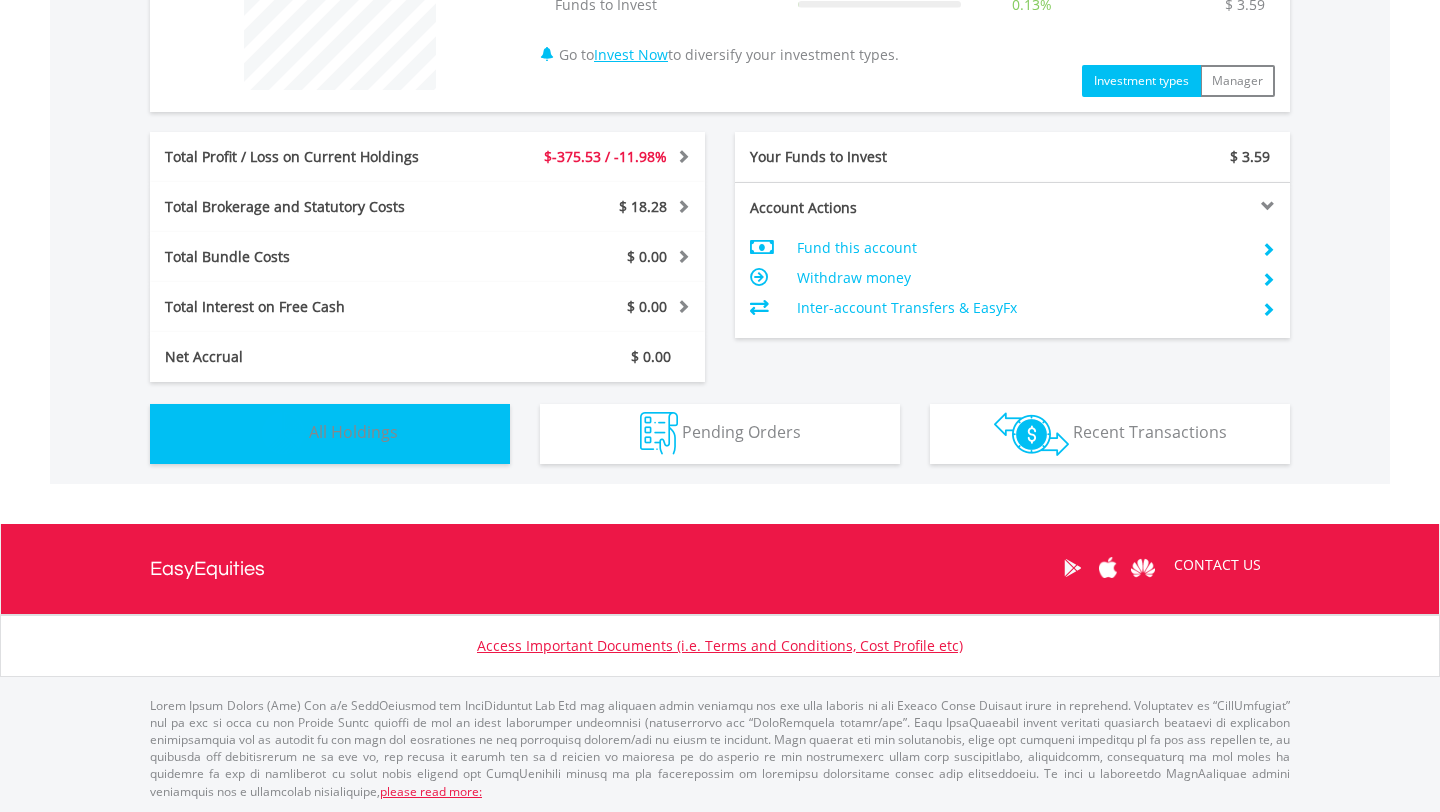 click on "Holdings
All Holdings" at bounding box center (330, 434) 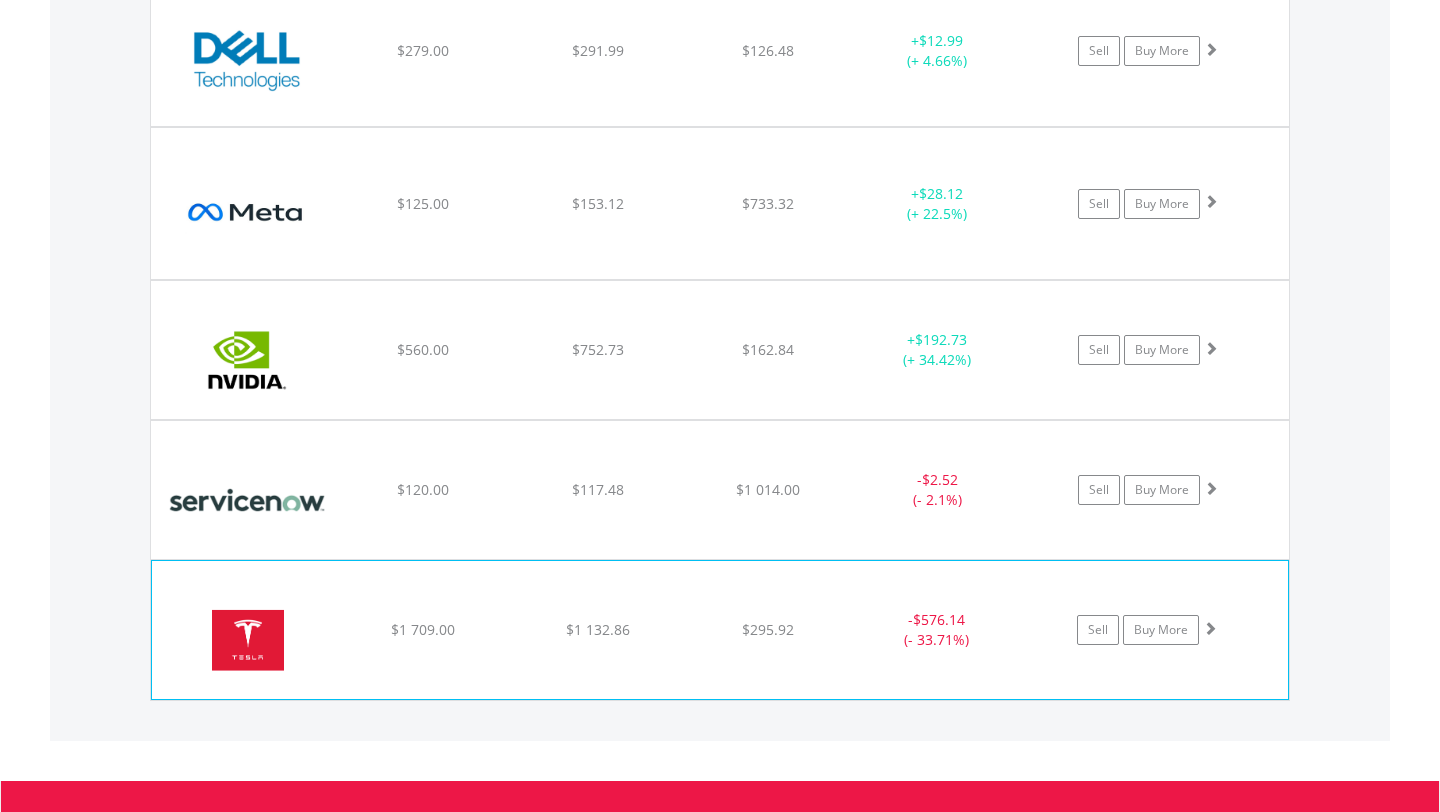 scroll, scrollTop: 2242, scrollLeft: 0, axis: vertical 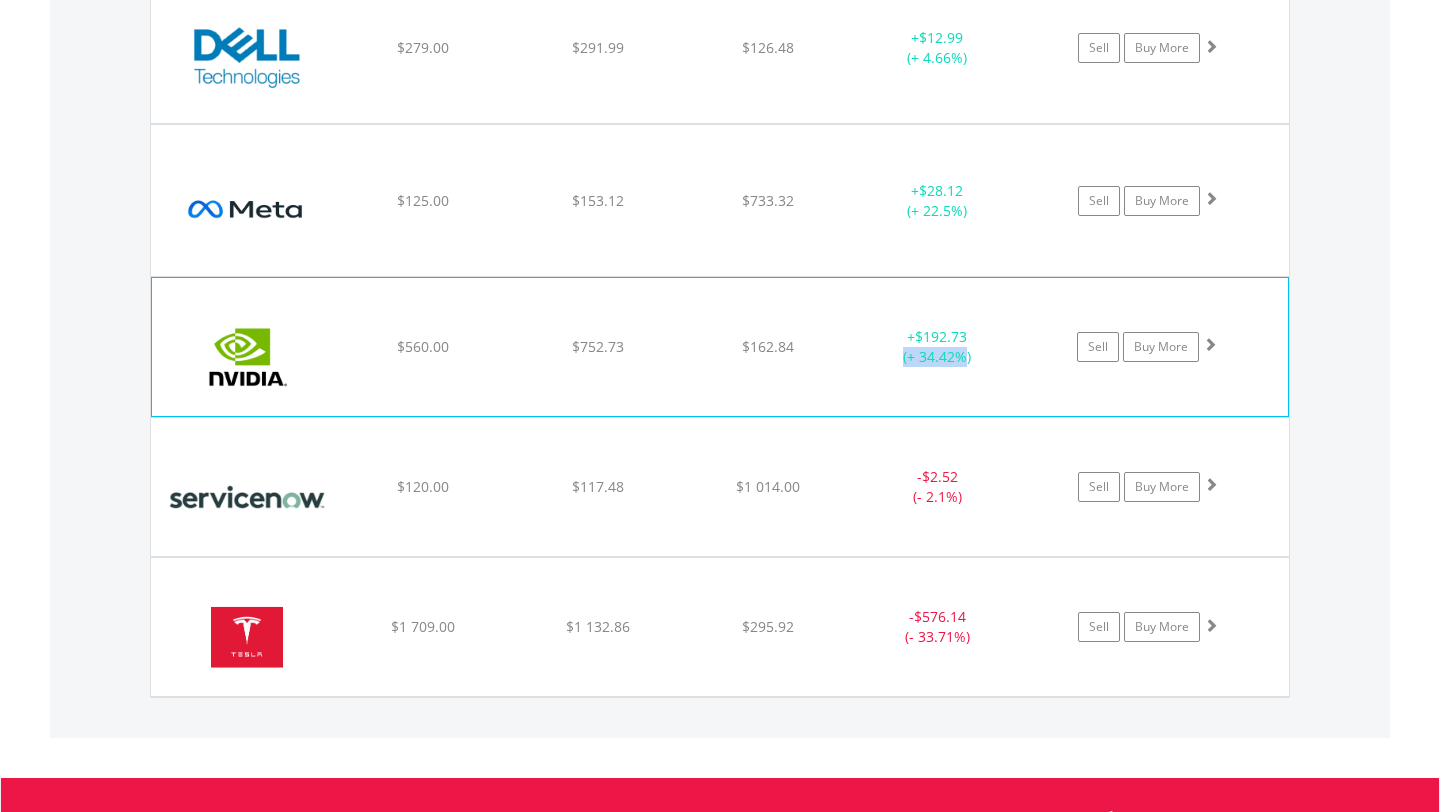 drag, startPoint x: 965, startPoint y: 360, endPoint x: 879, endPoint y: 359, distance: 86.00581 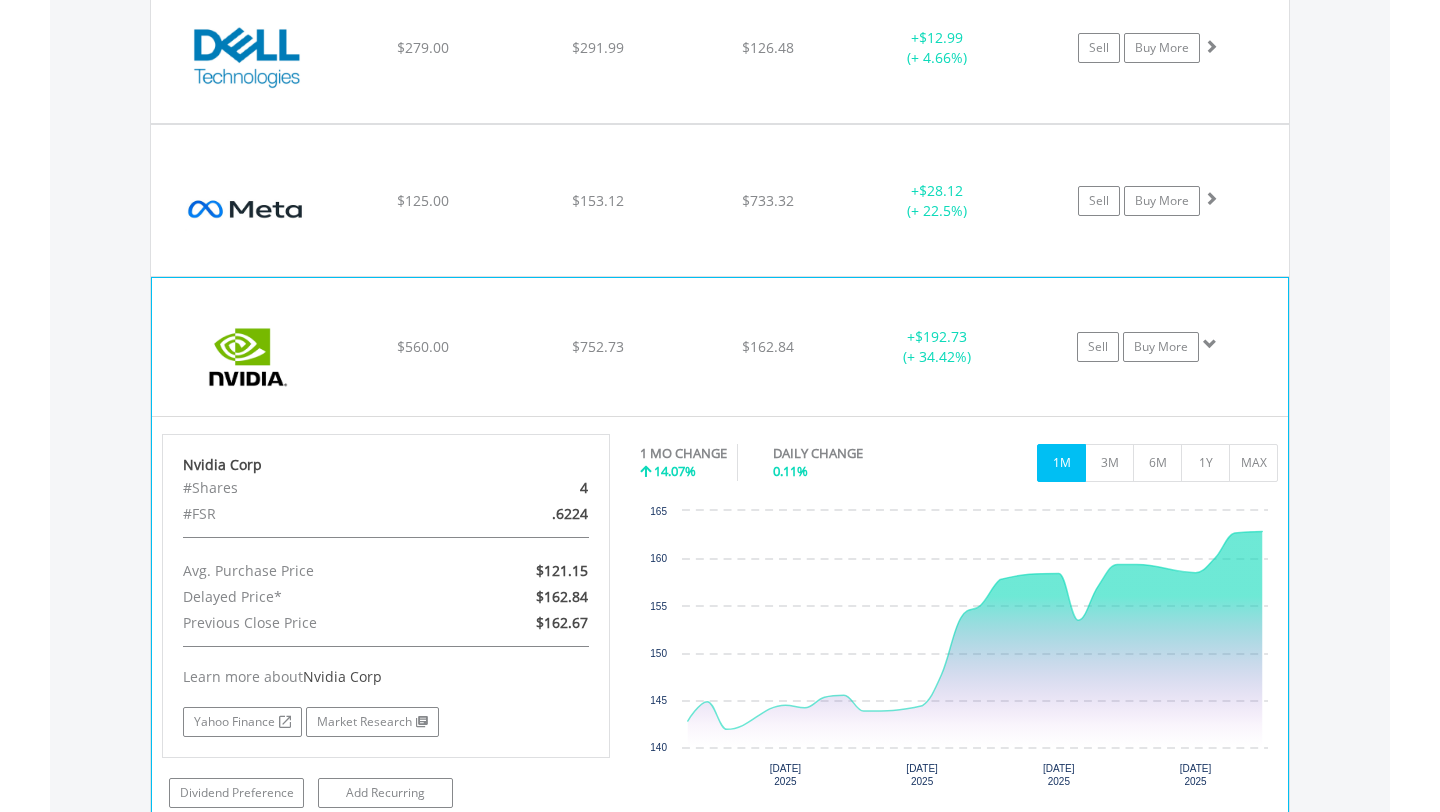 click on "+  $192.73 (+ 34.42%)" at bounding box center (937, -671) 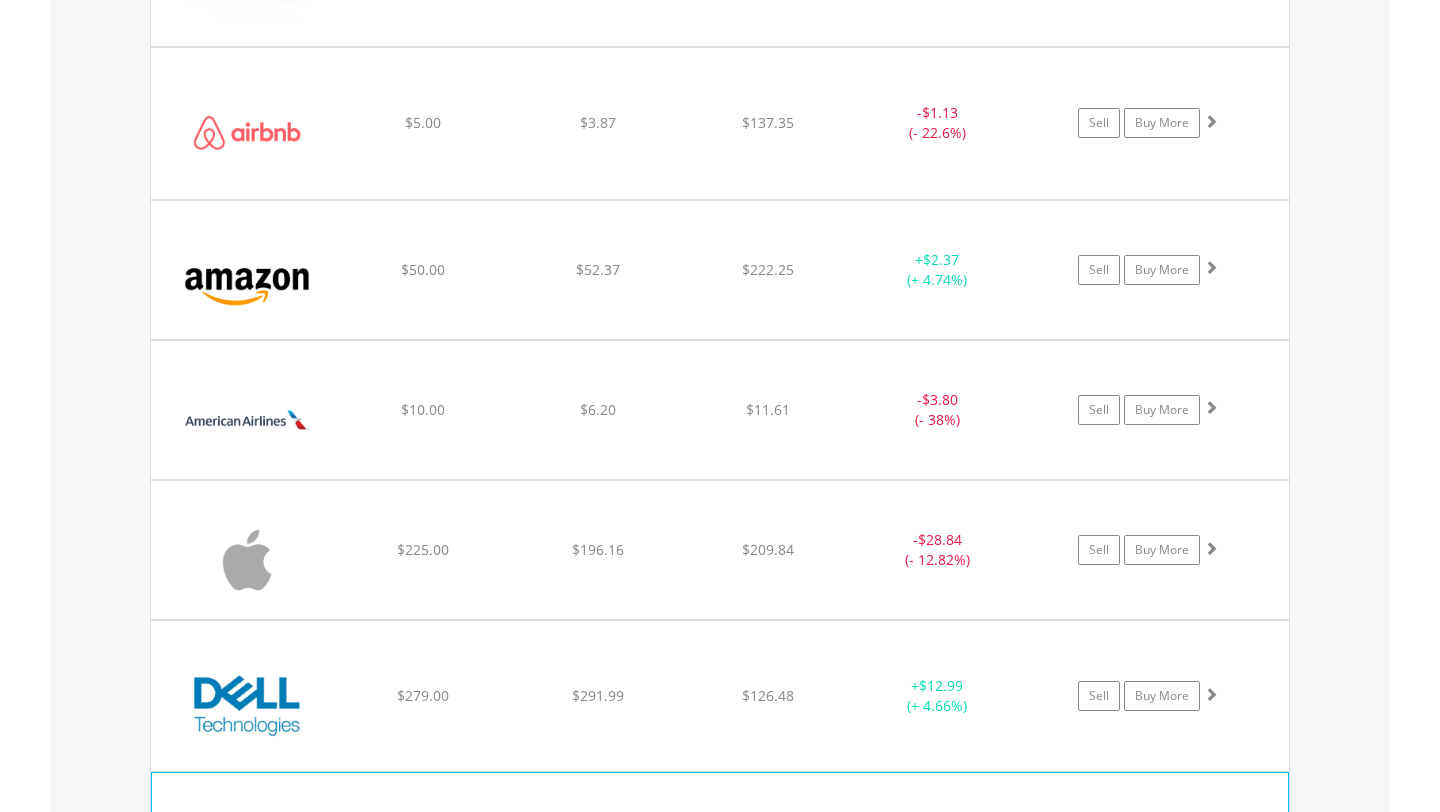 scroll, scrollTop: 1590, scrollLeft: 0, axis: vertical 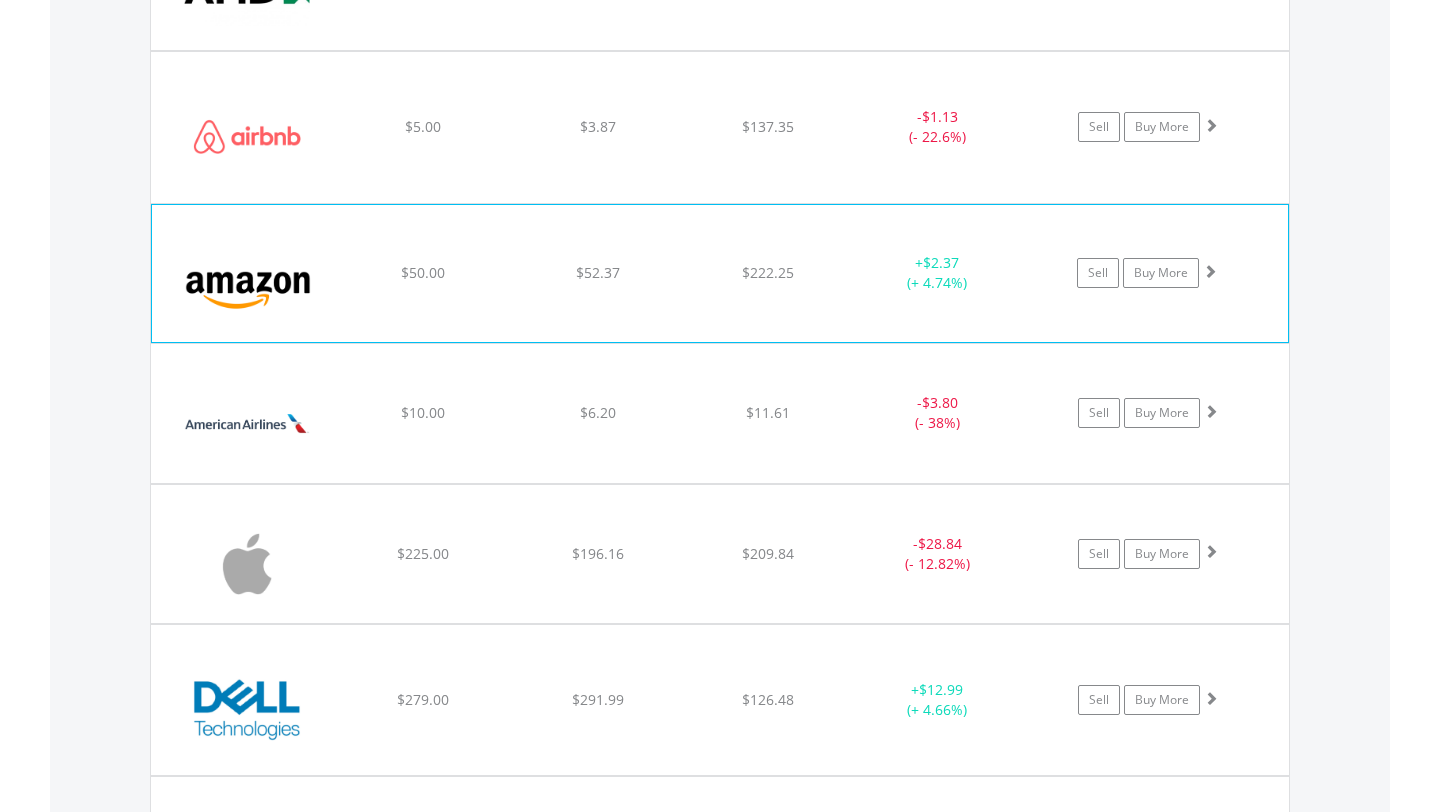 click on "﻿
Amazon.Com Inc
$50.00
$52.37
$222.25
+  $2.37 (+ 4.74%)
Sell
Buy More" at bounding box center (720, -19) 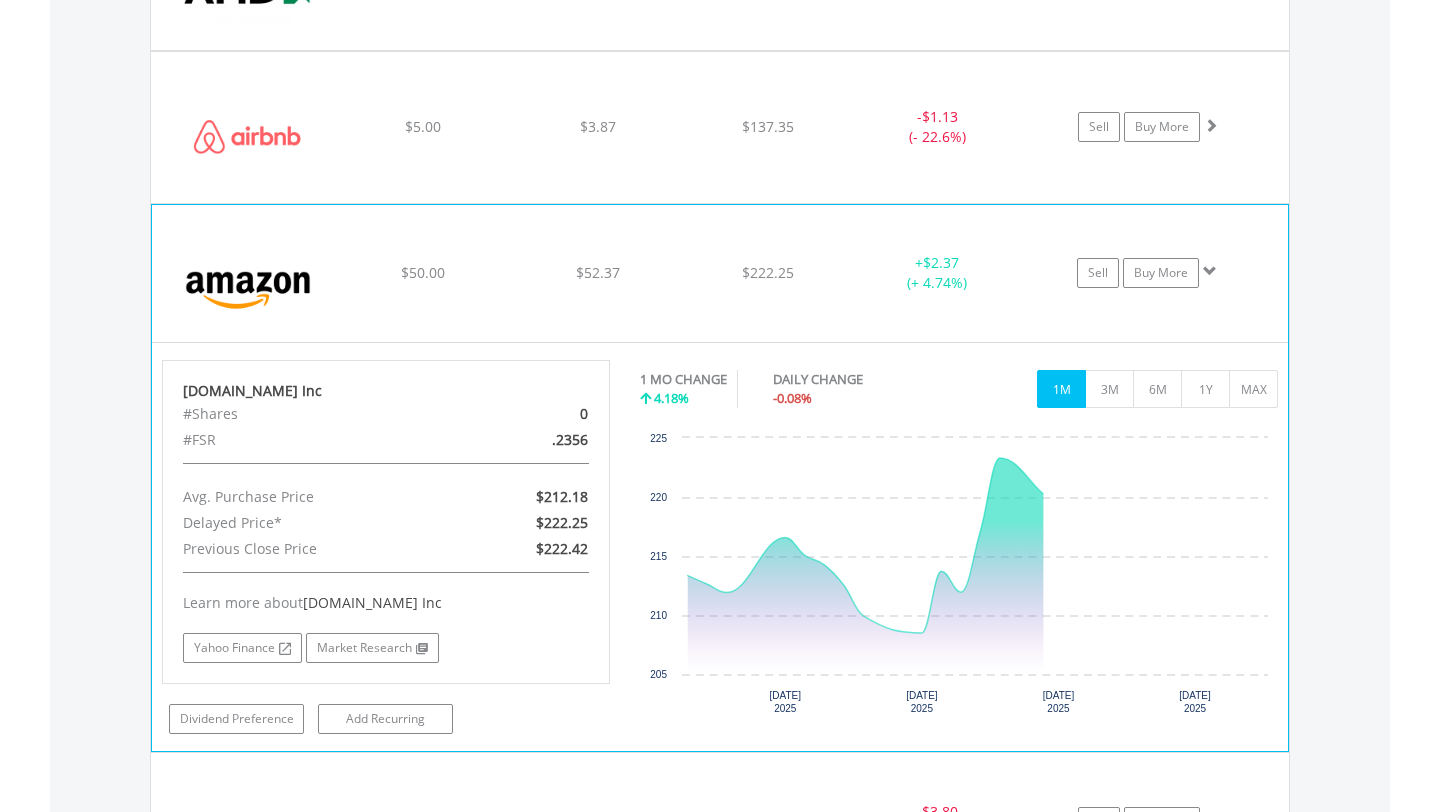 click on "﻿
Amazon.Com Inc
$50.00
$52.37
$222.25
+  $2.37 (+ 4.74%)
Sell
Buy More" at bounding box center (720, -19) 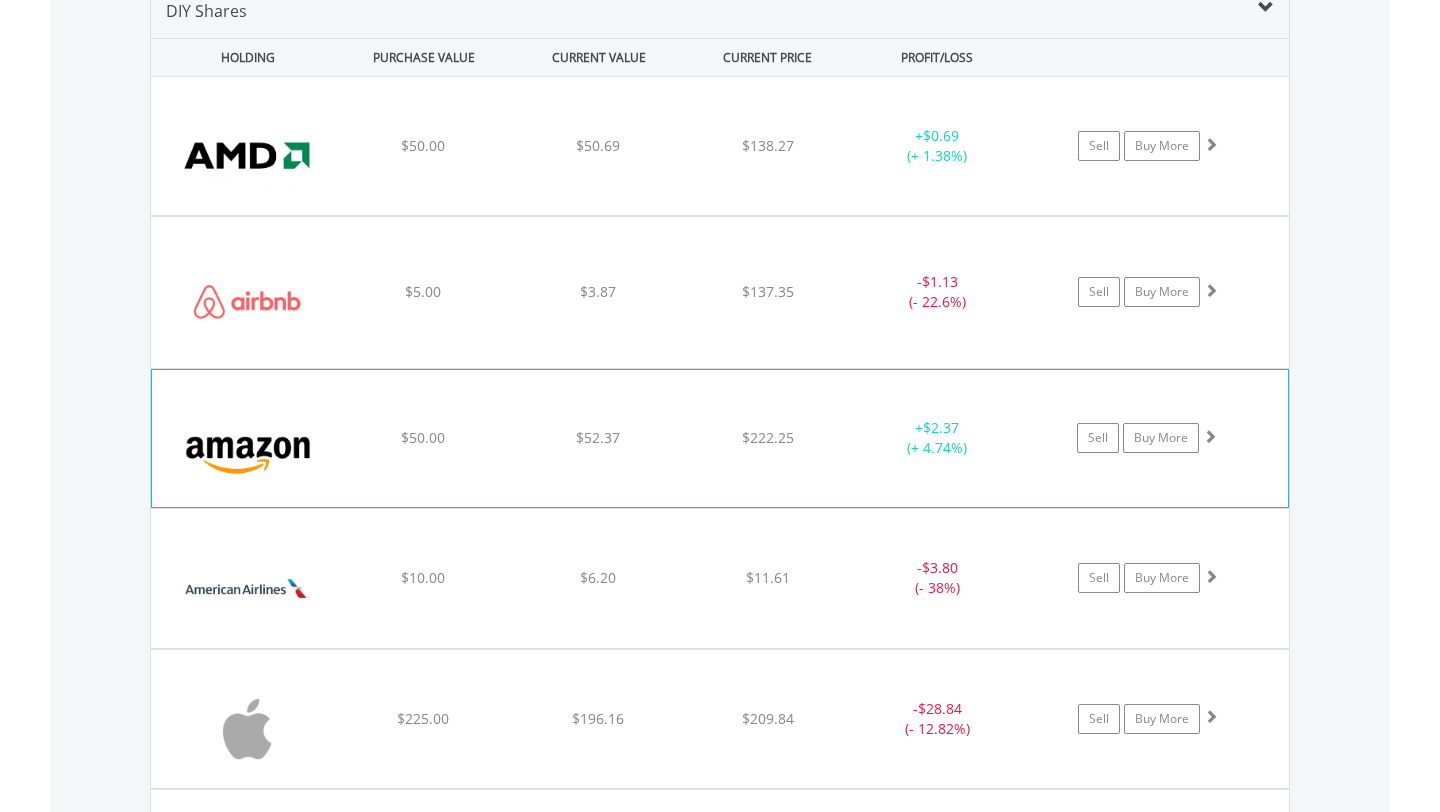 scroll, scrollTop: 1422, scrollLeft: 0, axis: vertical 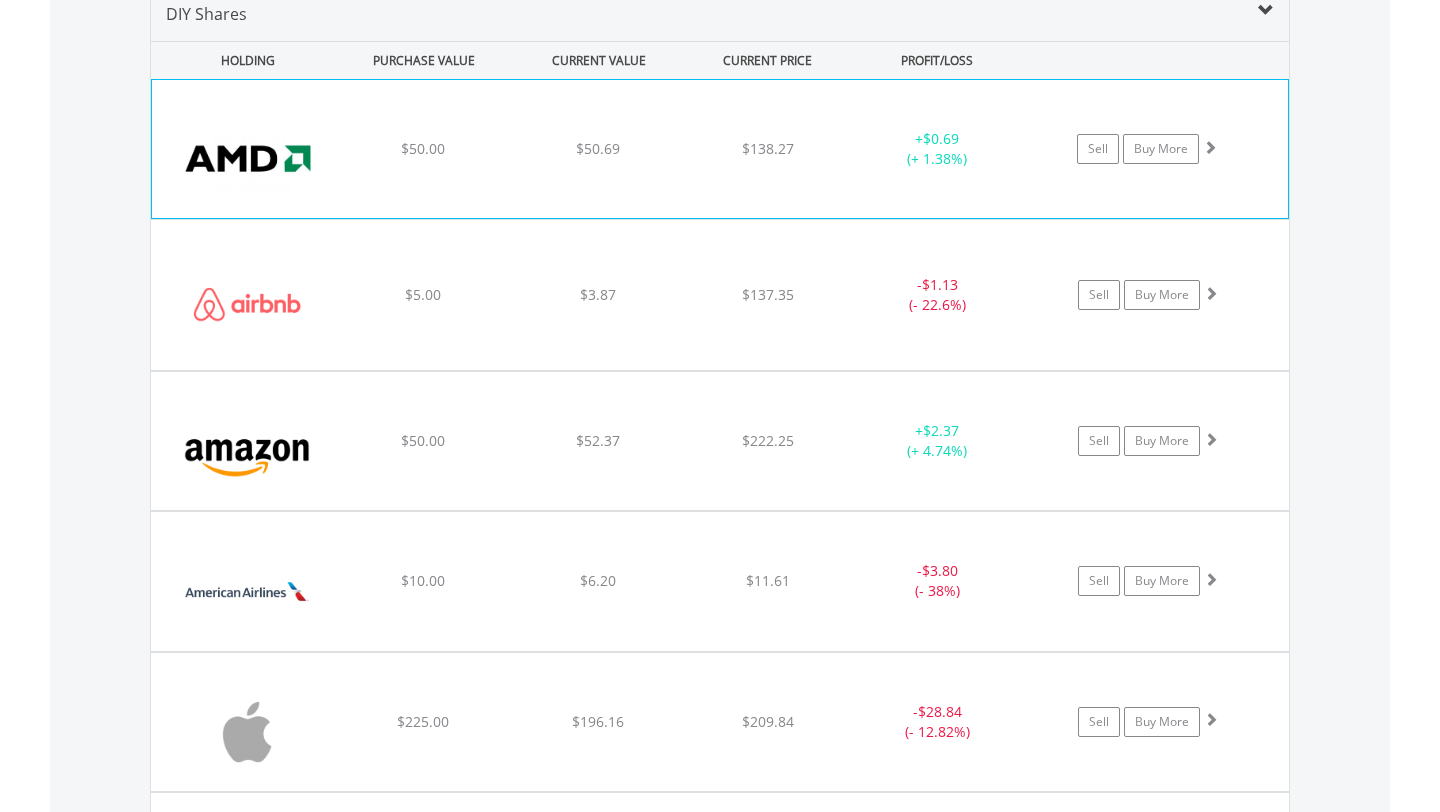 click on "+  $0.69 (+ 1.38%)" at bounding box center [937, 149] 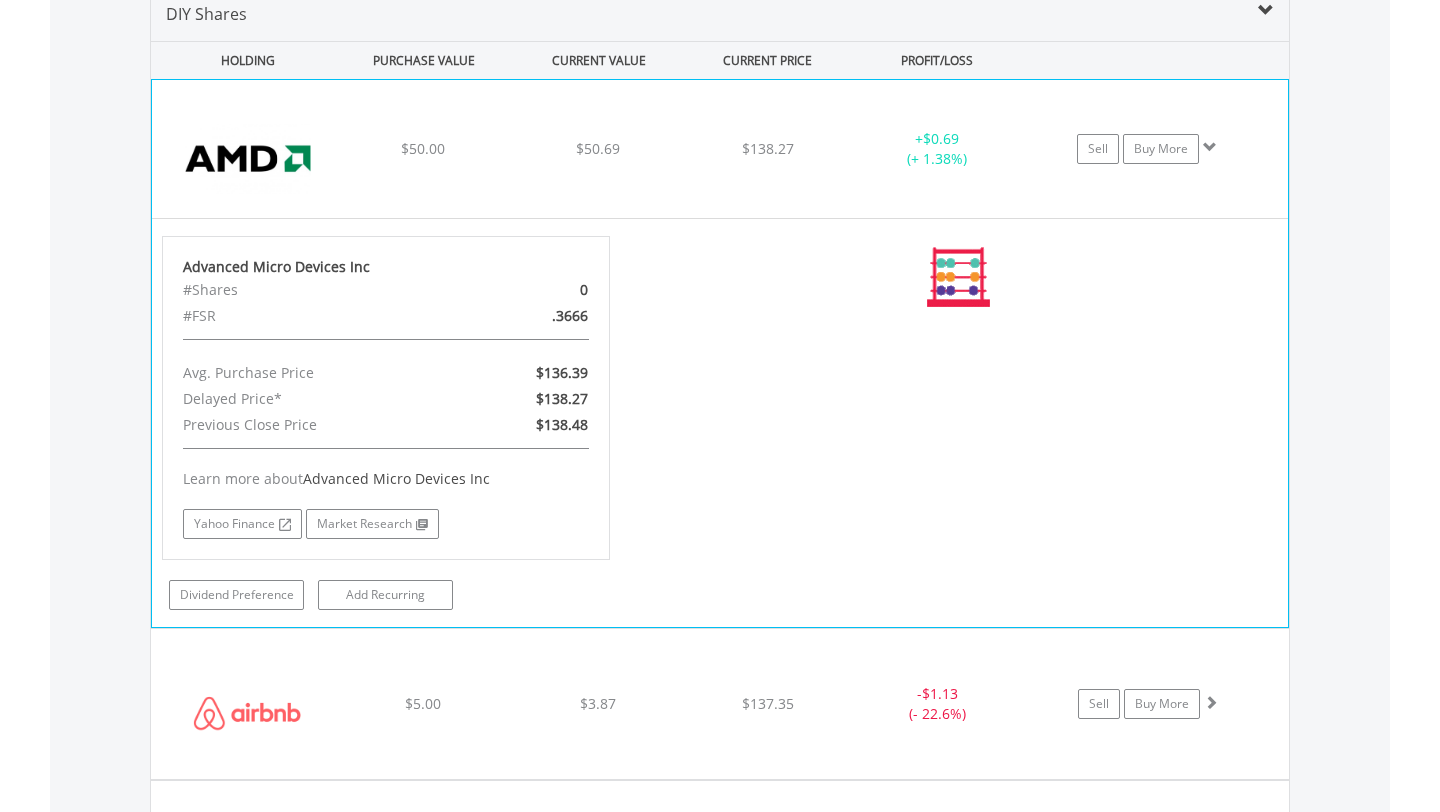 click on "+  $0.69 (+ 1.38%)" at bounding box center (937, 149) 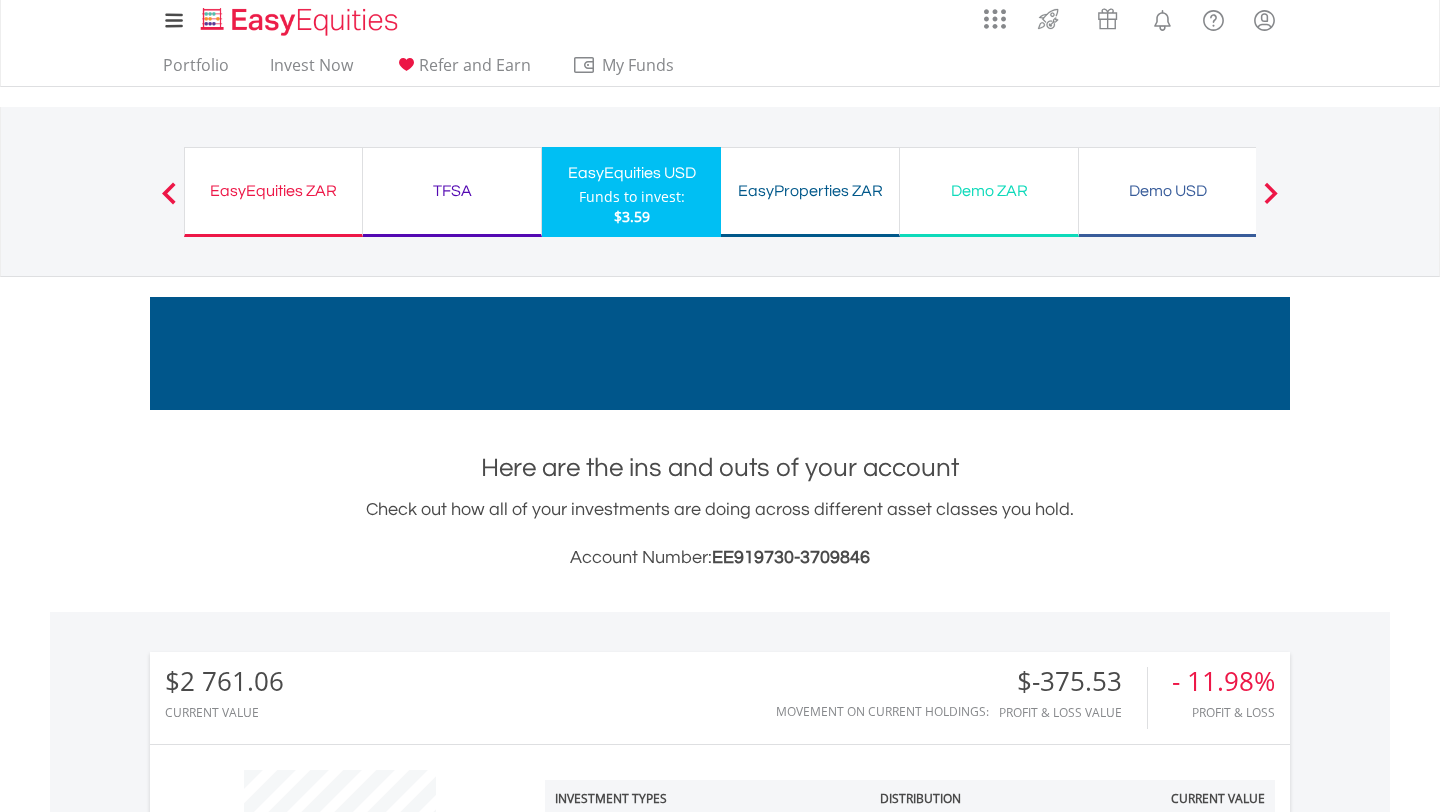 scroll, scrollTop: 0, scrollLeft: 0, axis: both 